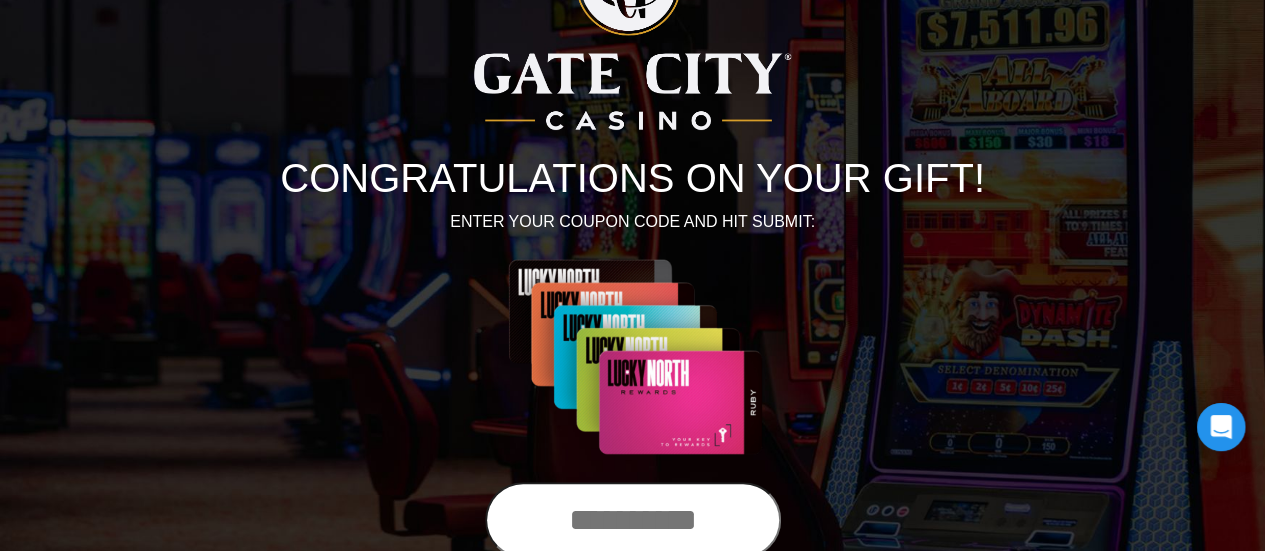 scroll, scrollTop: 230, scrollLeft: 0, axis: vertical 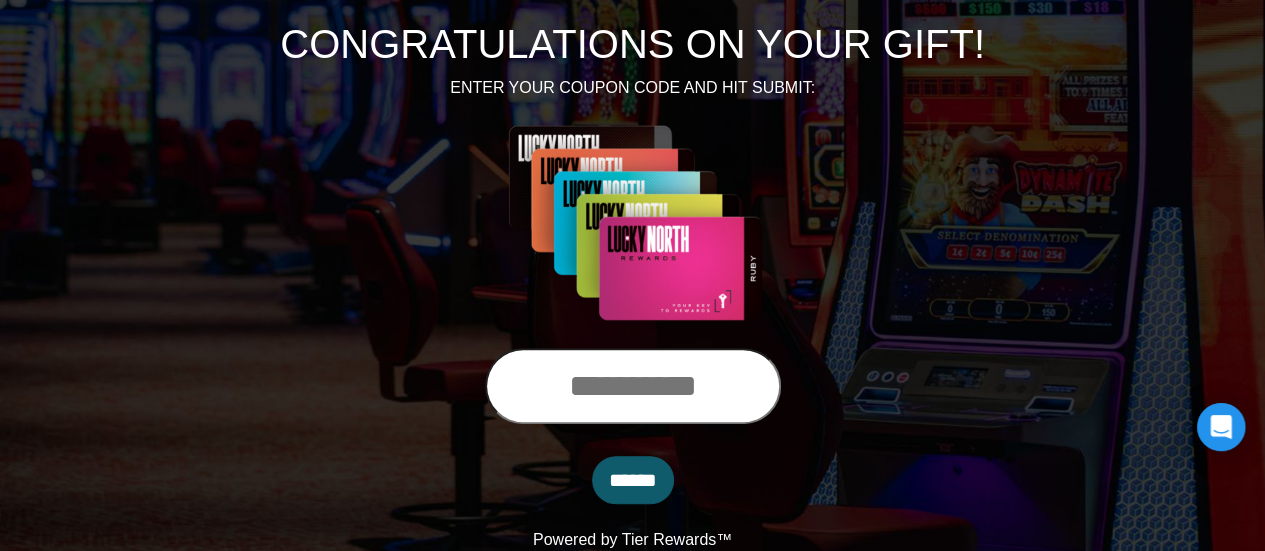 click at bounding box center (633, 386) 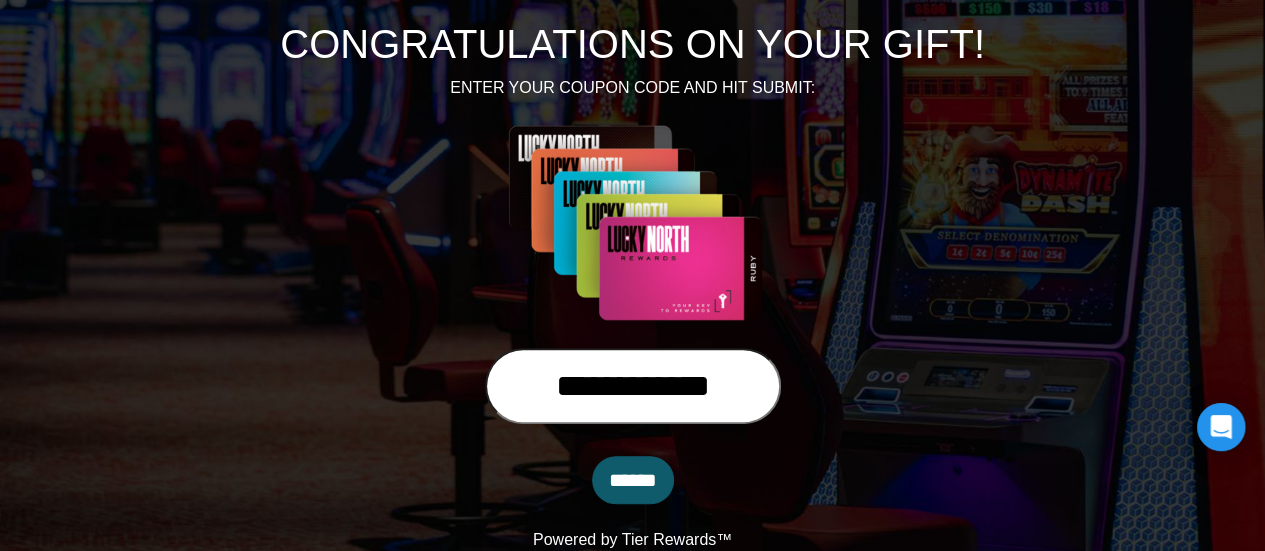 type on "**********" 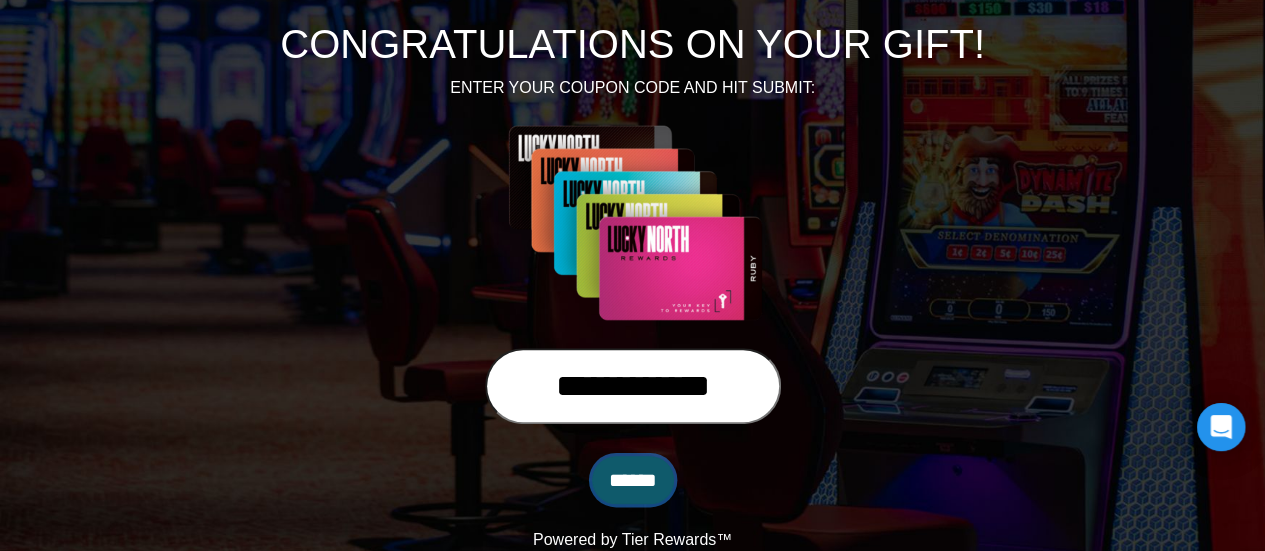 click on "******" at bounding box center (633, 480) 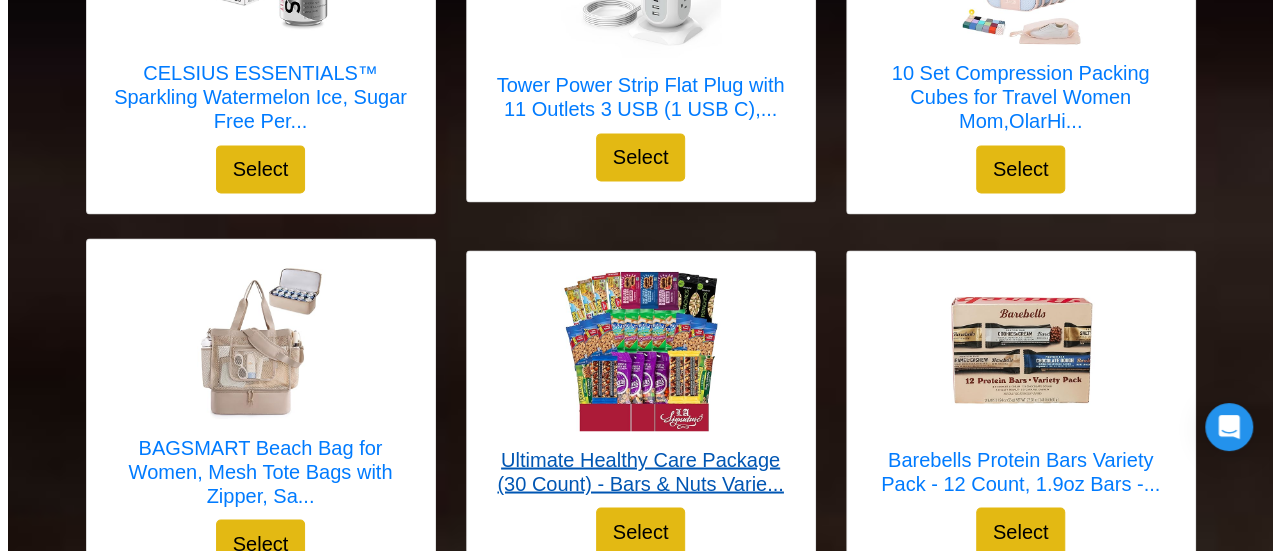 scroll, scrollTop: 5400, scrollLeft: 0, axis: vertical 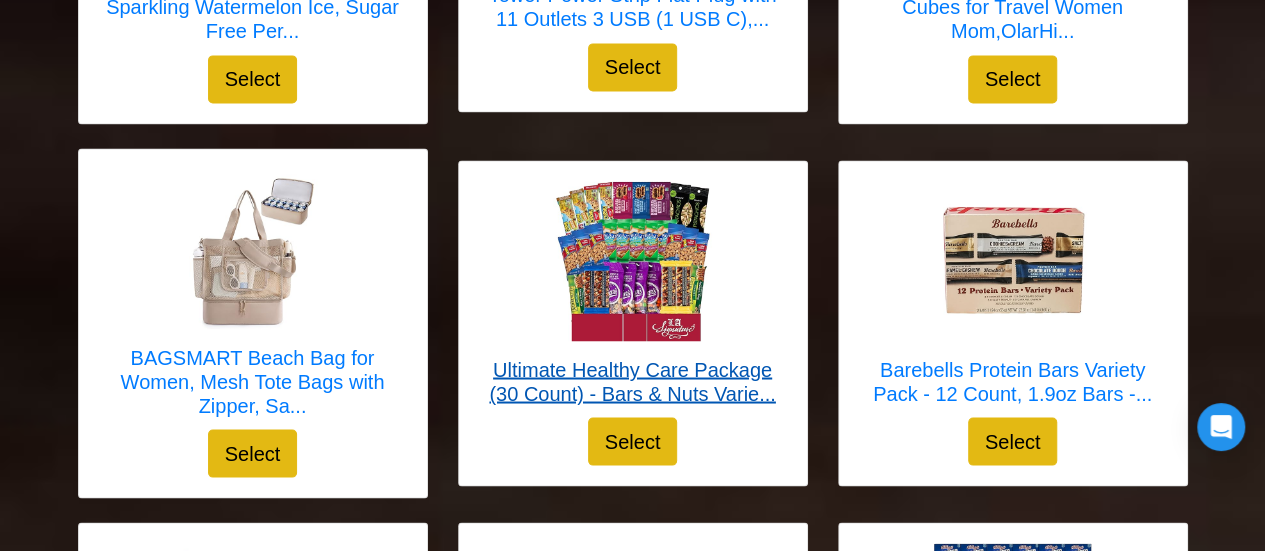 click on "Ultimate Healthy Care Package (30 Count) - Bars & Nuts Varie..." at bounding box center [633, 381] 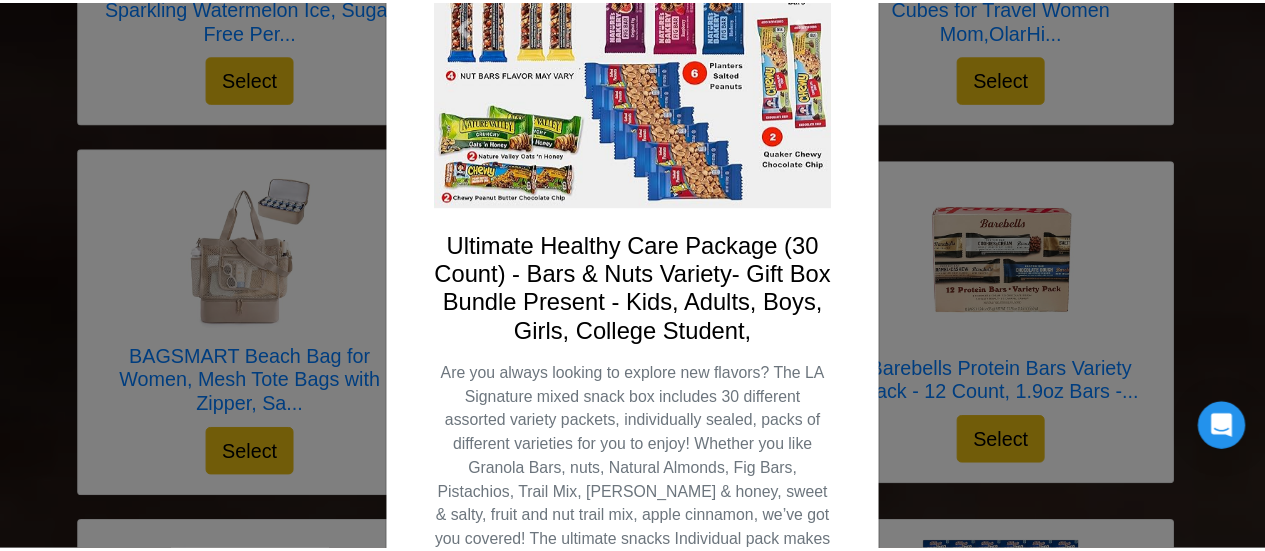 scroll, scrollTop: 0, scrollLeft: 0, axis: both 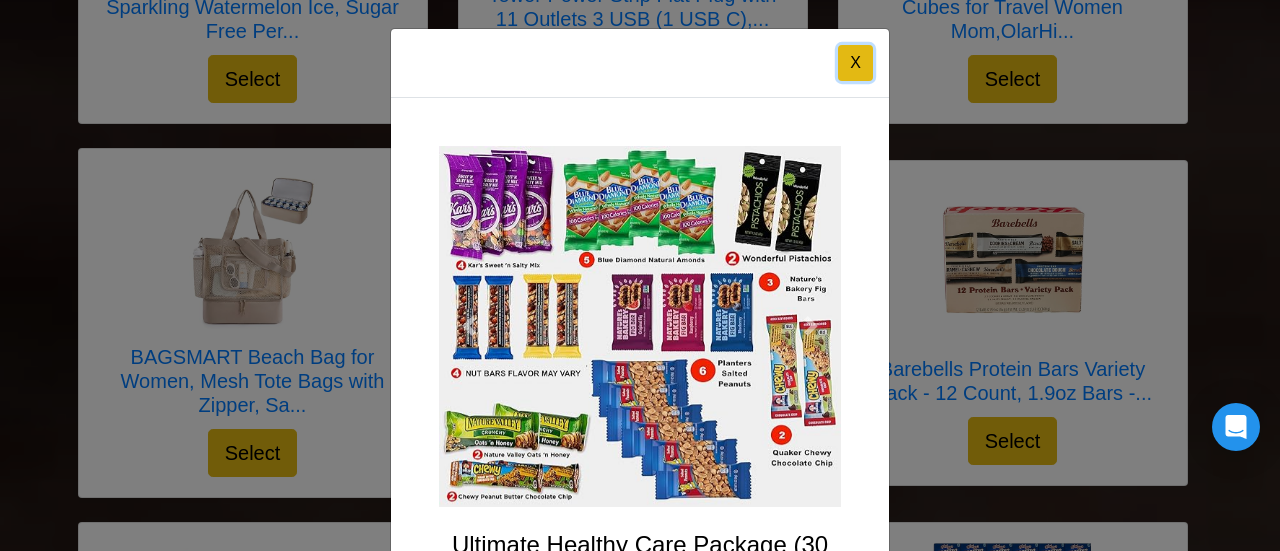 click on "X" at bounding box center (855, 63) 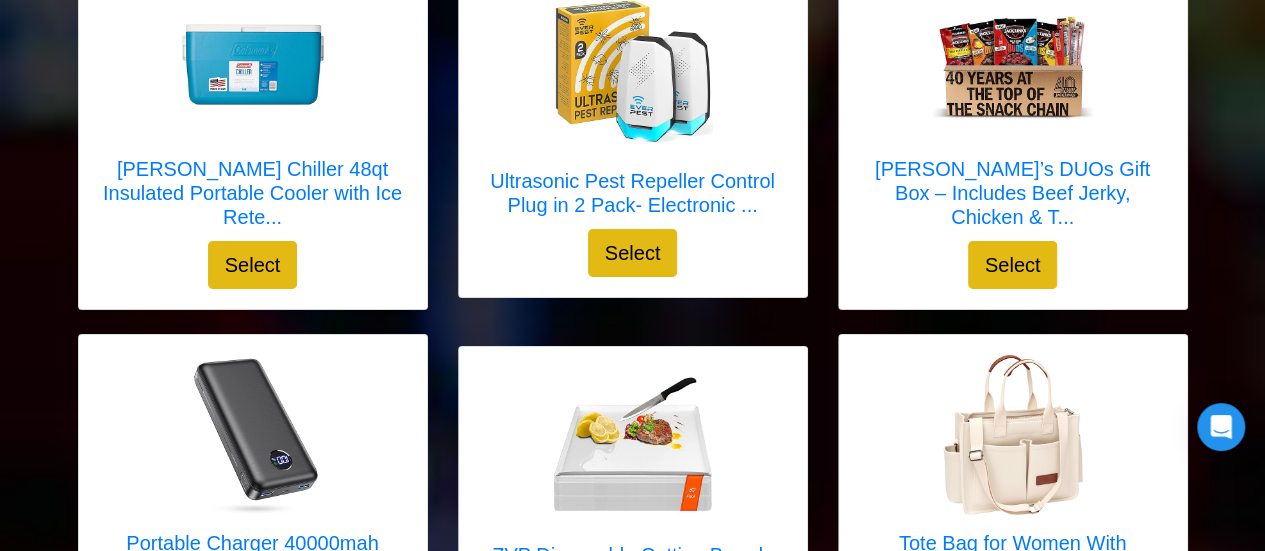 scroll, scrollTop: 3570, scrollLeft: 0, axis: vertical 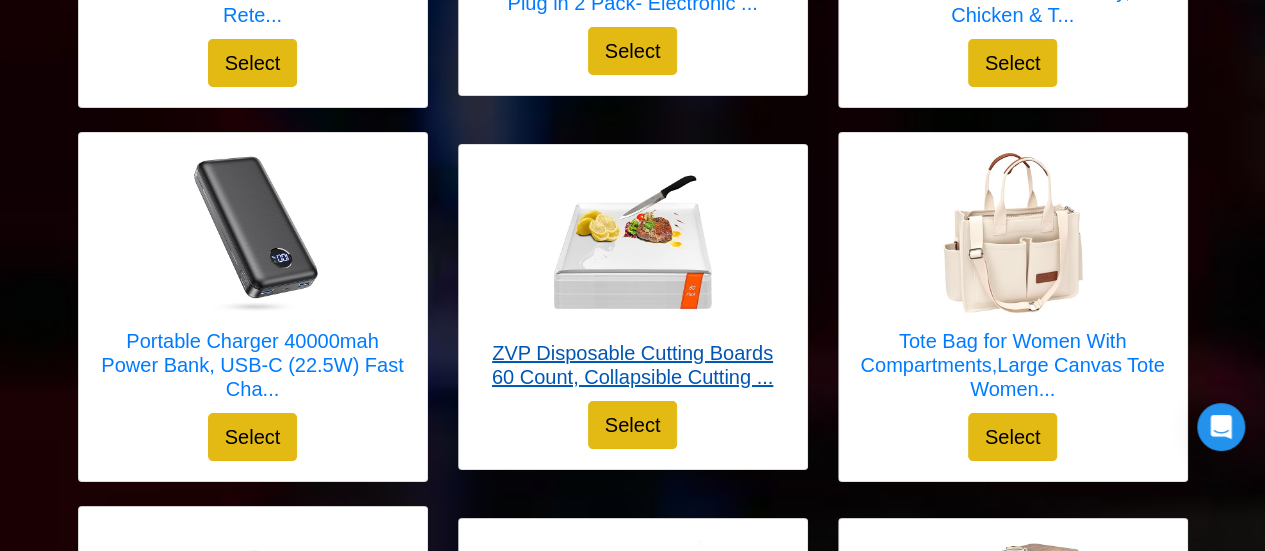 click on "ZVP Disposable Cutting Boards 60 Count, Collapsible Cutting ..." at bounding box center [633, 365] 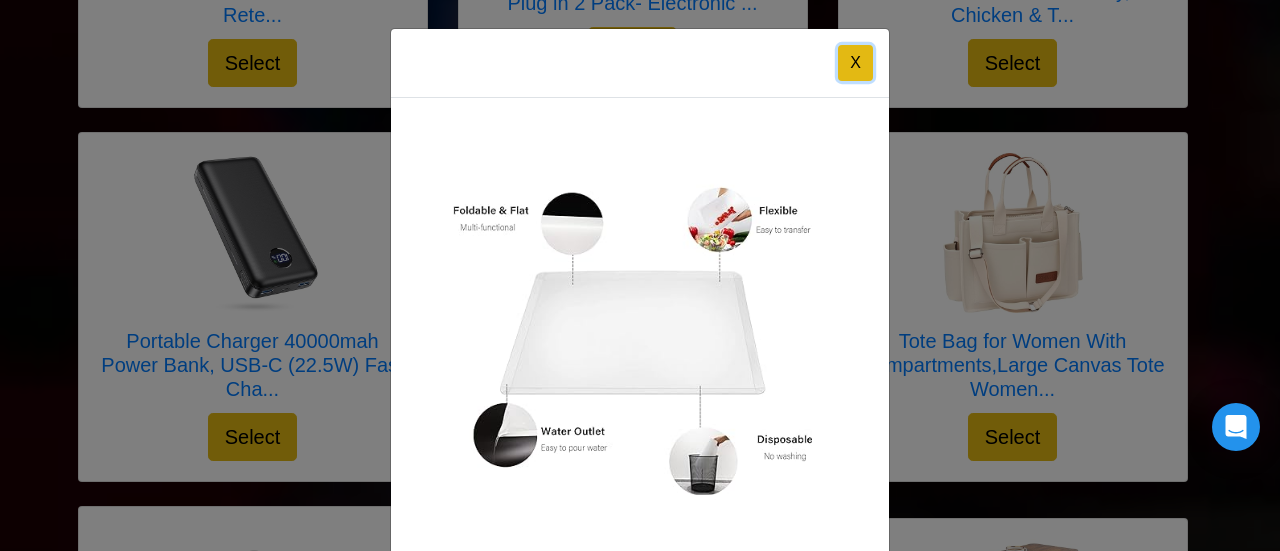 click on "X" at bounding box center [855, 63] 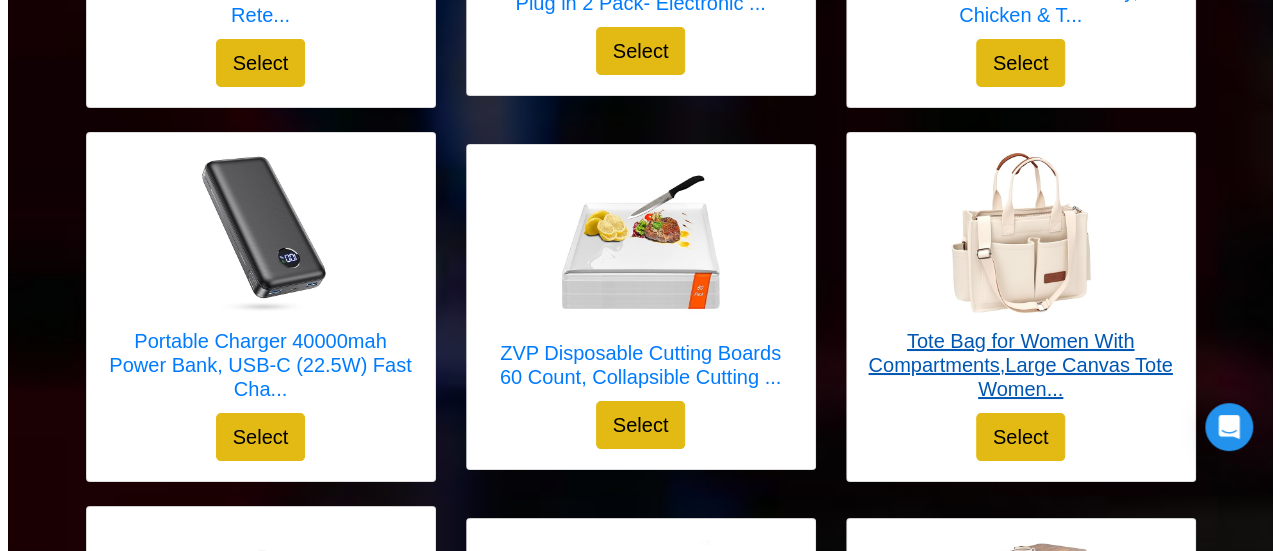 scroll, scrollTop: 3270, scrollLeft: 0, axis: vertical 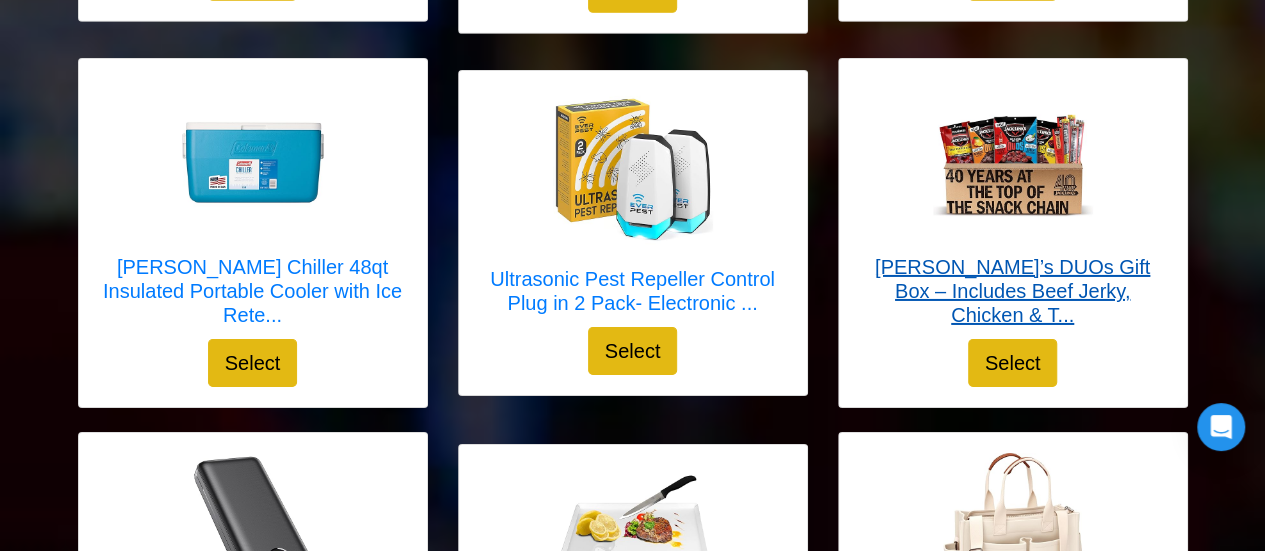 click on "Jack Link’s DUOs Gift Box – Includes Beef Jerky, Chicken & T..." at bounding box center [1013, 291] 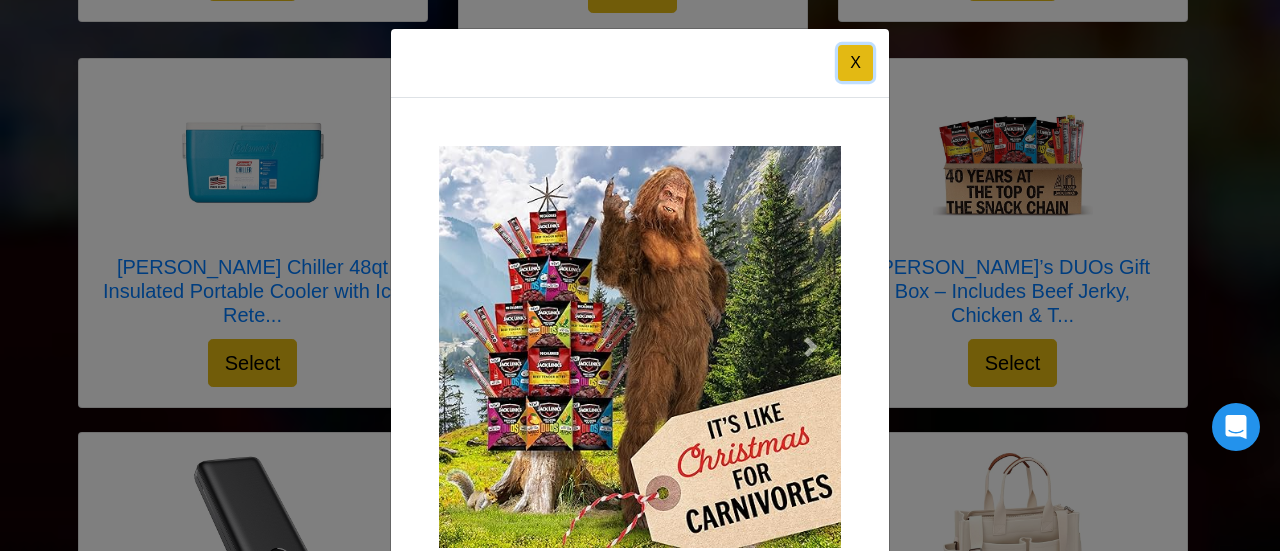 click on "X" at bounding box center [855, 63] 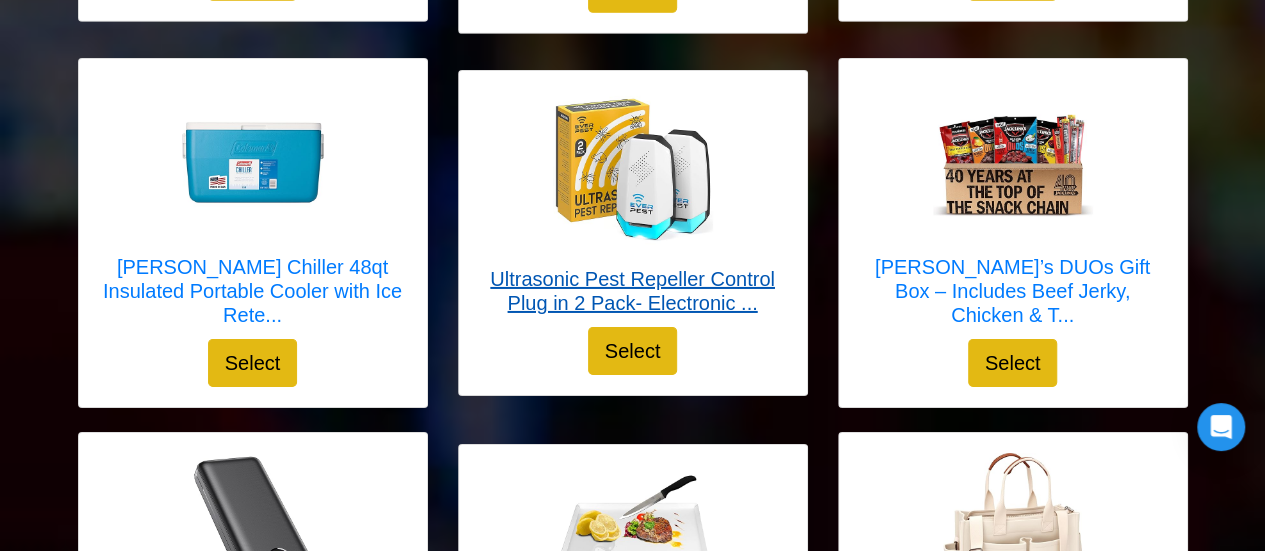 click on "Ultrasonic Pest Repeller Control Plug in 2 Pack- Electronic ..." at bounding box center (633, 291) 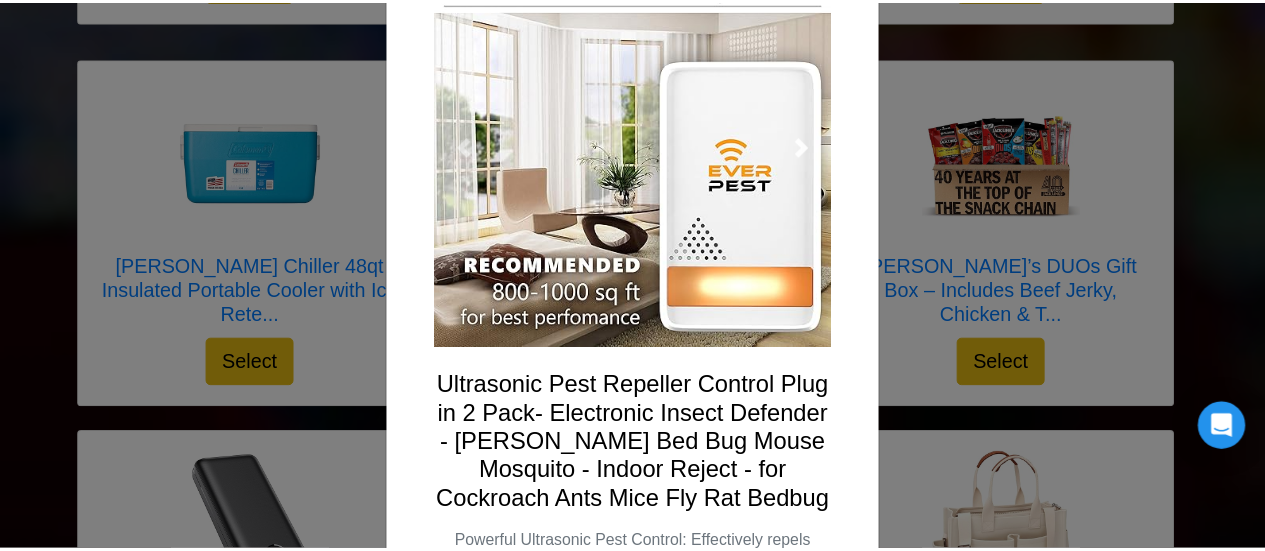 scroll, scrollTop: 0, scrollLeft: 0, axis: both 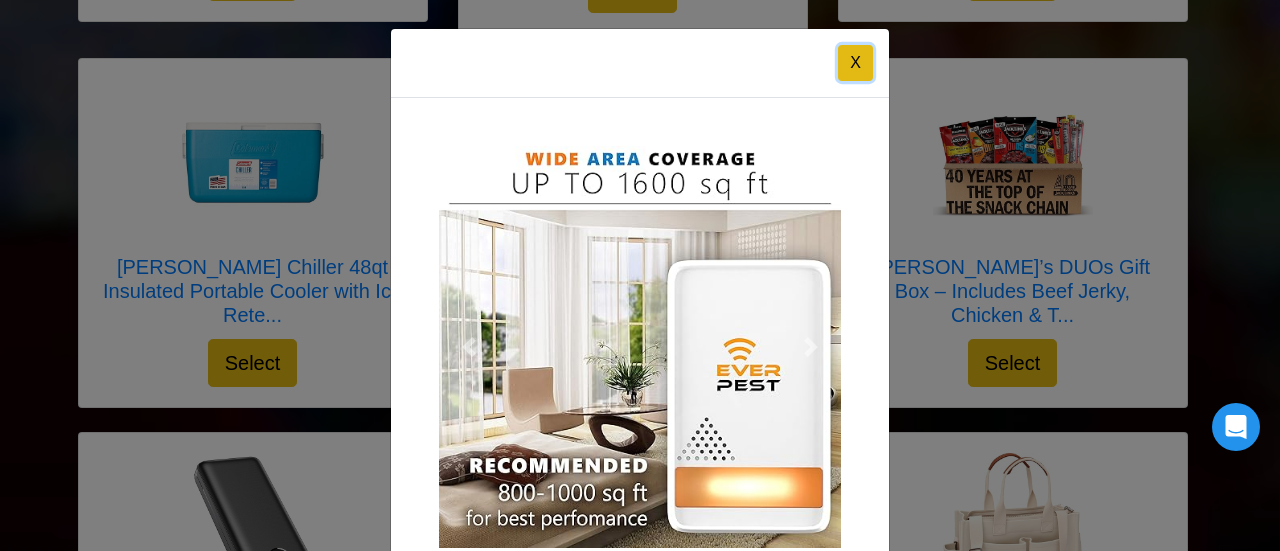 click on "X" at bounding box center (855, 63) 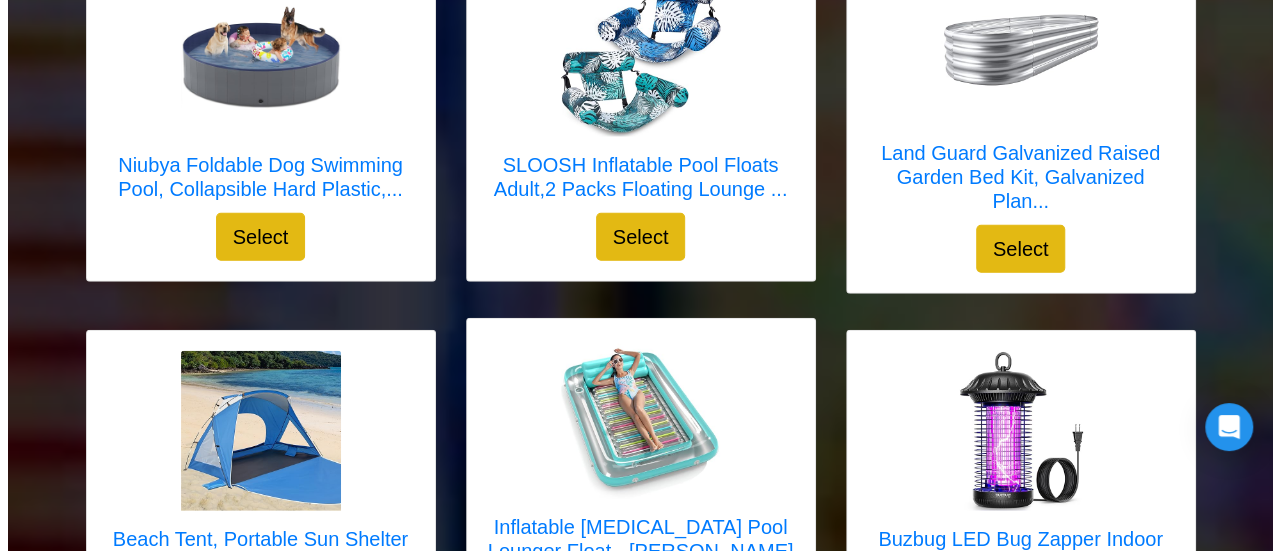scroll, scrollTop: 2470, scrollLeft: 0, axis: vertical 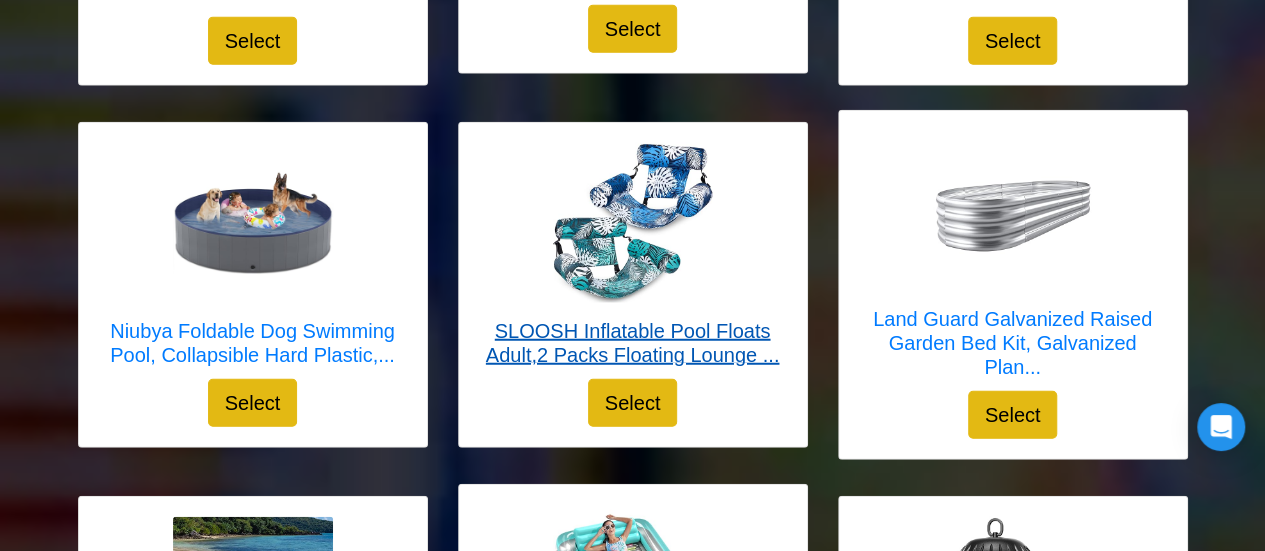 click on "SLOOSH Inflatable Pool Floats Adult,2 Packs Floating Lounge ..." at bounding box center [633, 343] 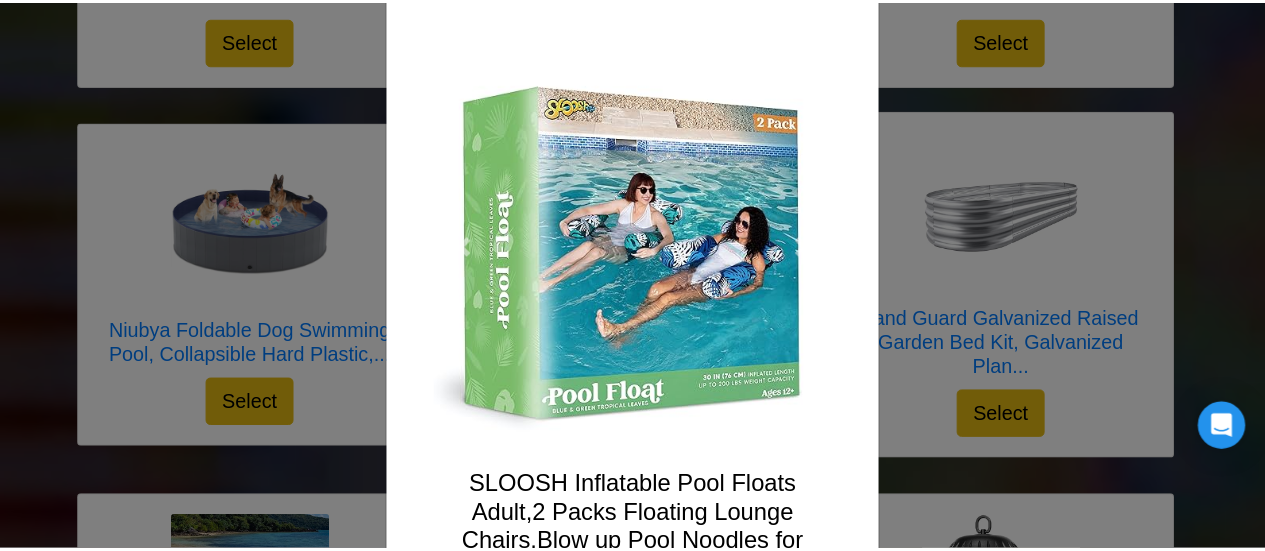 scroll, scrollTop: 0, scrollLeft: 0, axis: both 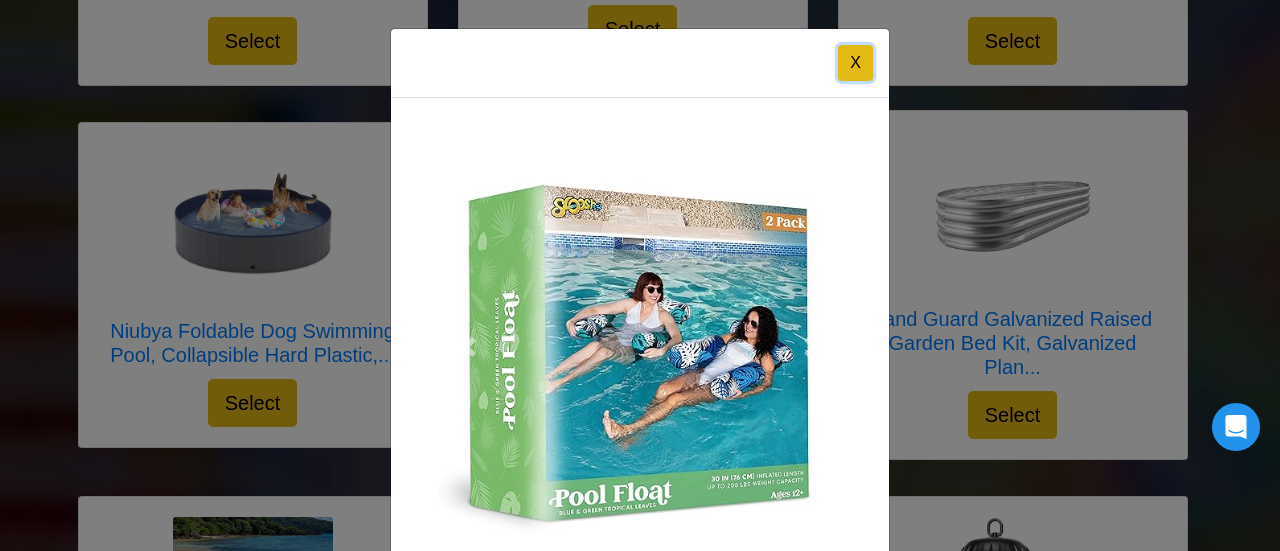 click on "X" at bounding box center (855, 63) 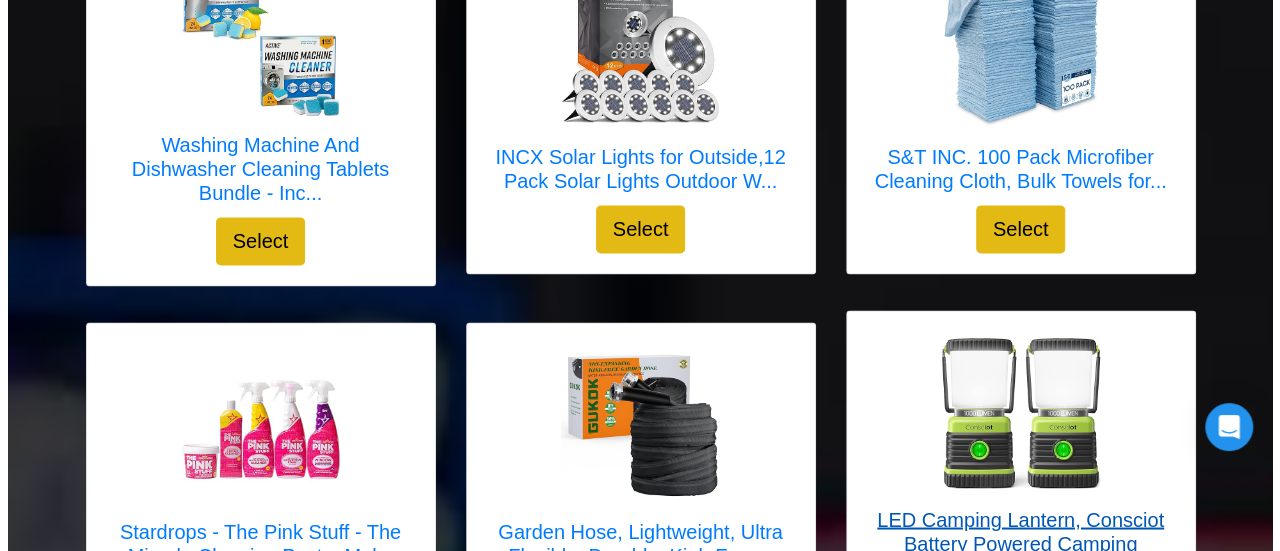scroll, scrollTop: 1270, scrollLeft: 0, axis: vertical 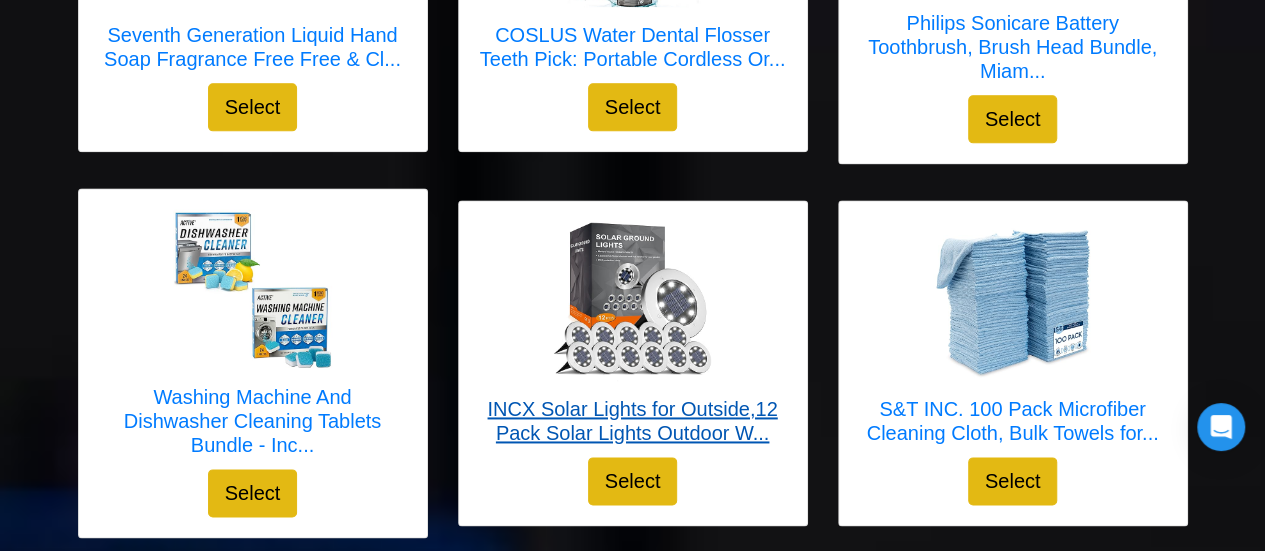 click on "INCX Solar Lights for Outside,12 Pack Solar Lights Outdoor W..." at bounding box center [633, 421] 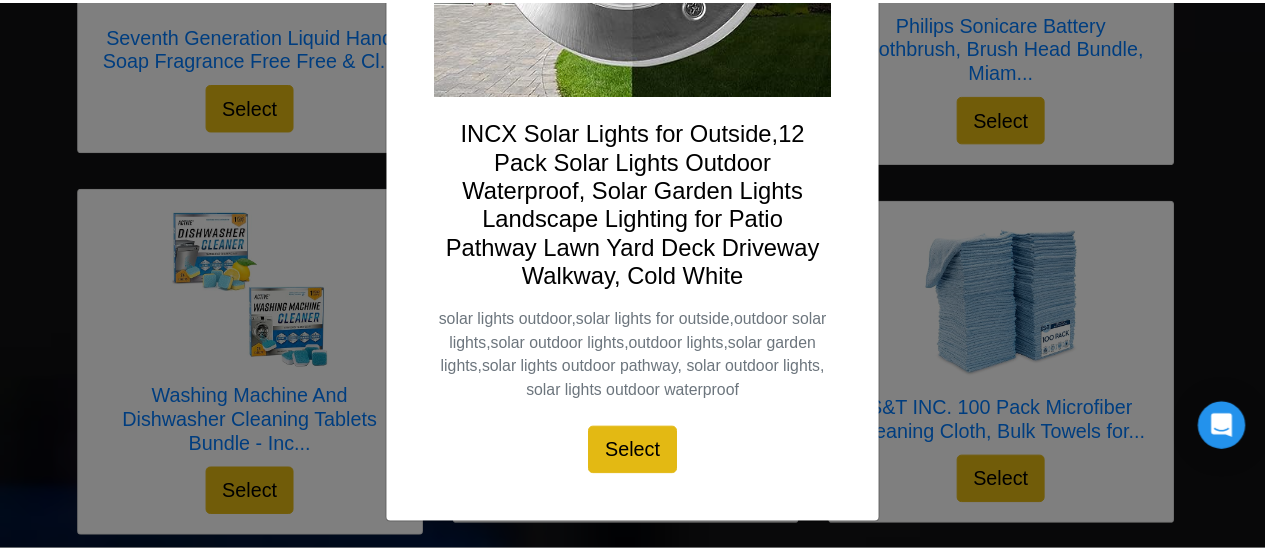scroll, scrollTop: 0, scrollLeft: 0, axis: both 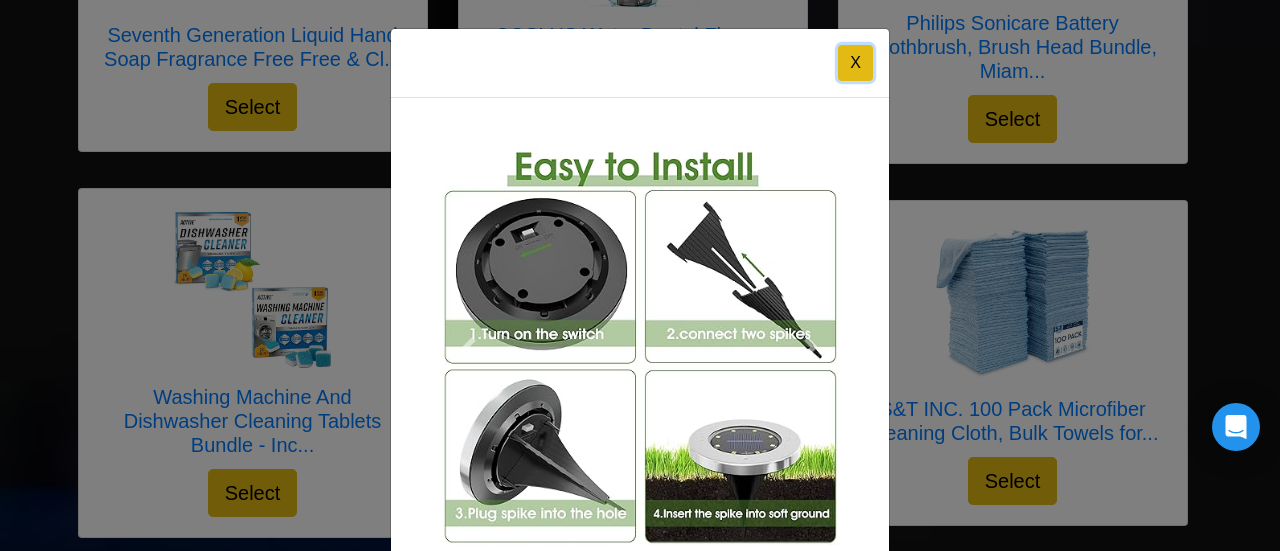 click on "X" at bounding box center (855, 63) 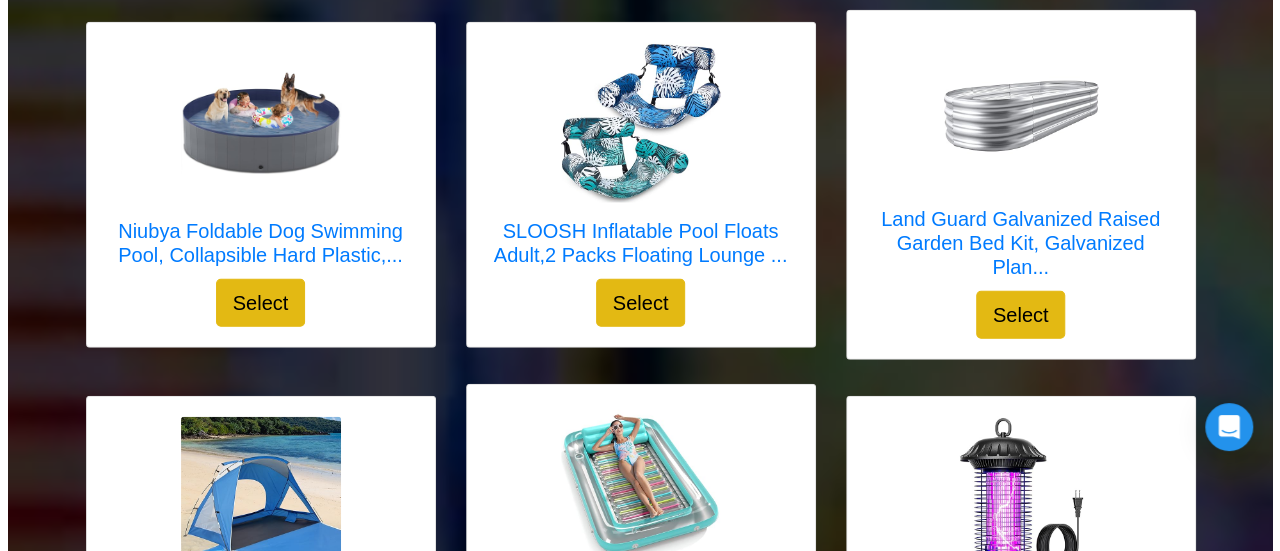 scroll, scrollTop: 2870, scrollLeft: 0, axis: vertical 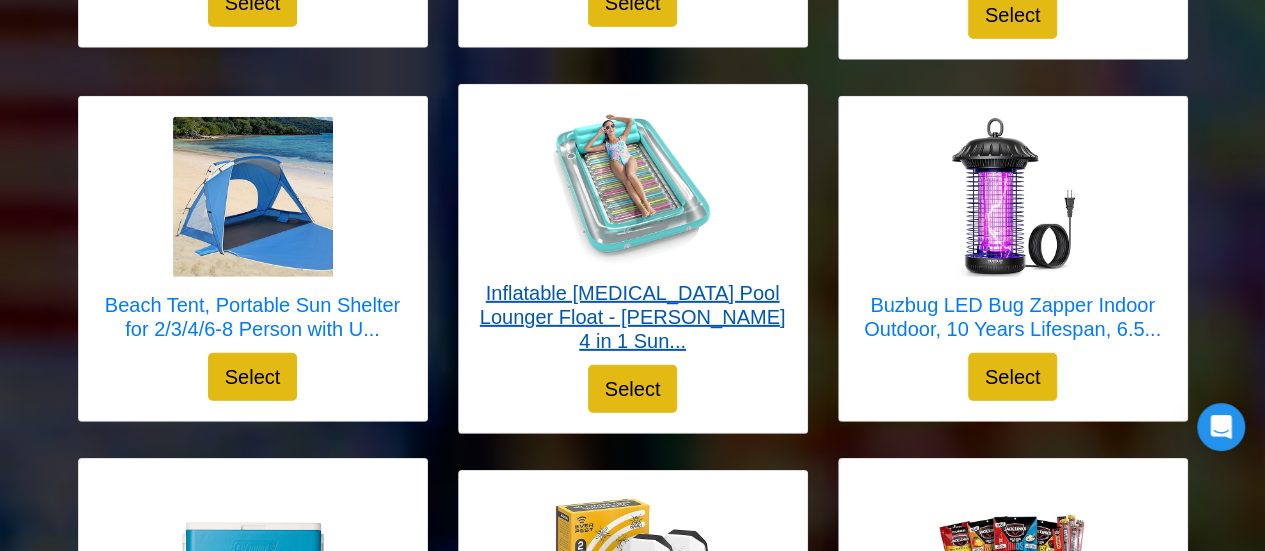 click on "Inflatable Tanning Pool Lounger Float - Jasonwell 4 in 1 Sun..." at bounding box center (633, 317) 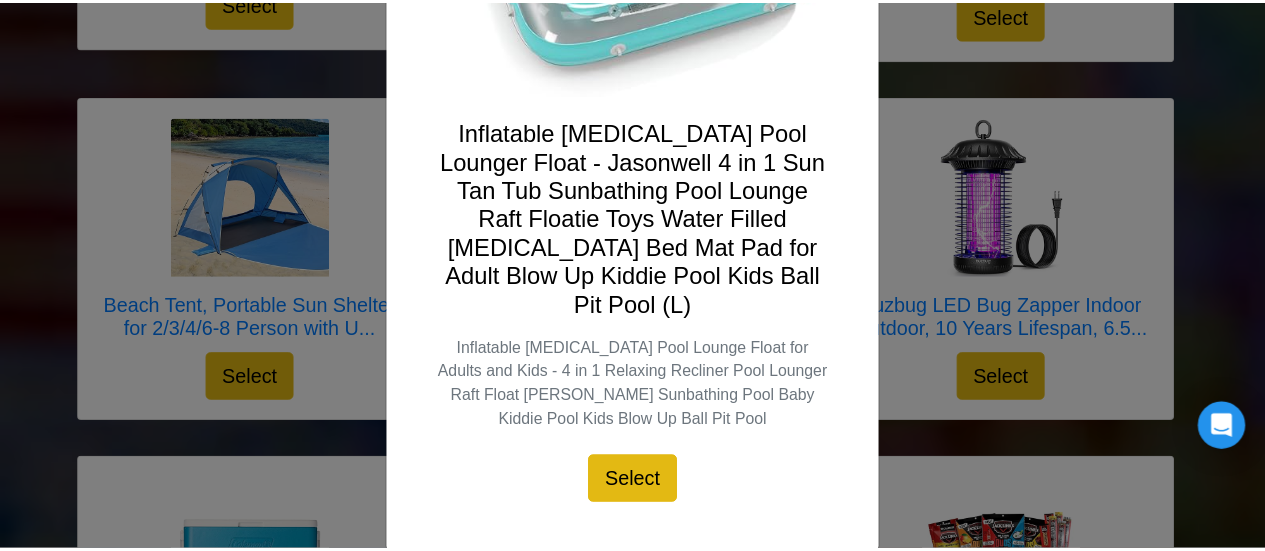 scroll, scrollTop: 53, scrollLeft: 0, axis: vertical 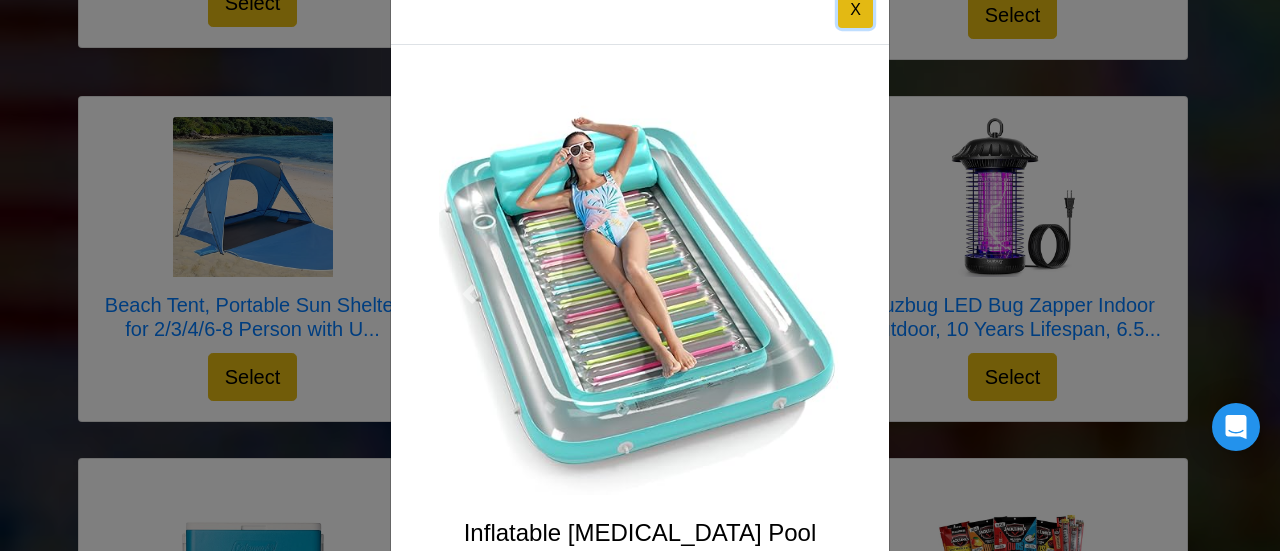 click on "X" at bounding box center [855, 10] 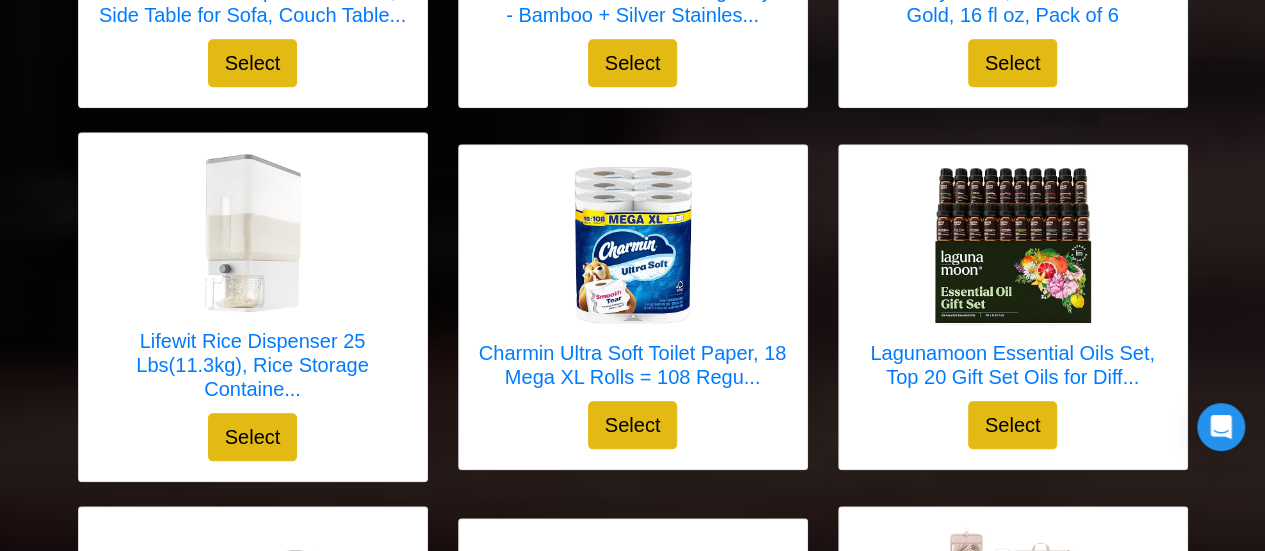 scroll, scrollTop: 4670, scrollLeft: 0, axis: vertical 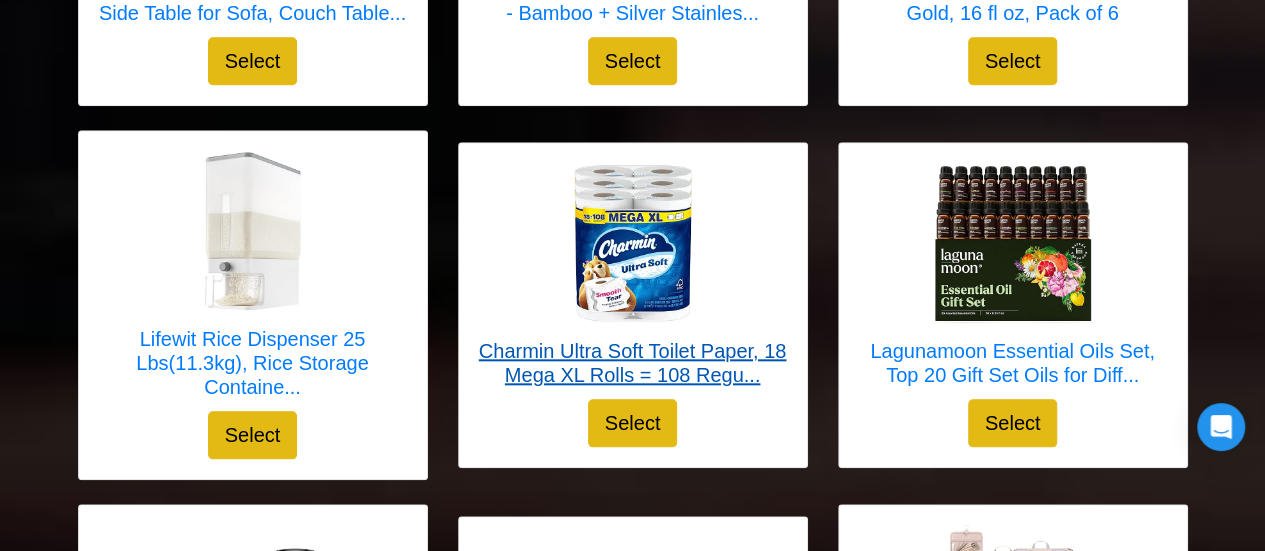 click on "Charmin Ultra Soft Toilet Paper, 18 Mega XL Rolls = 108 Regu..." at bounding box center (633, 363) 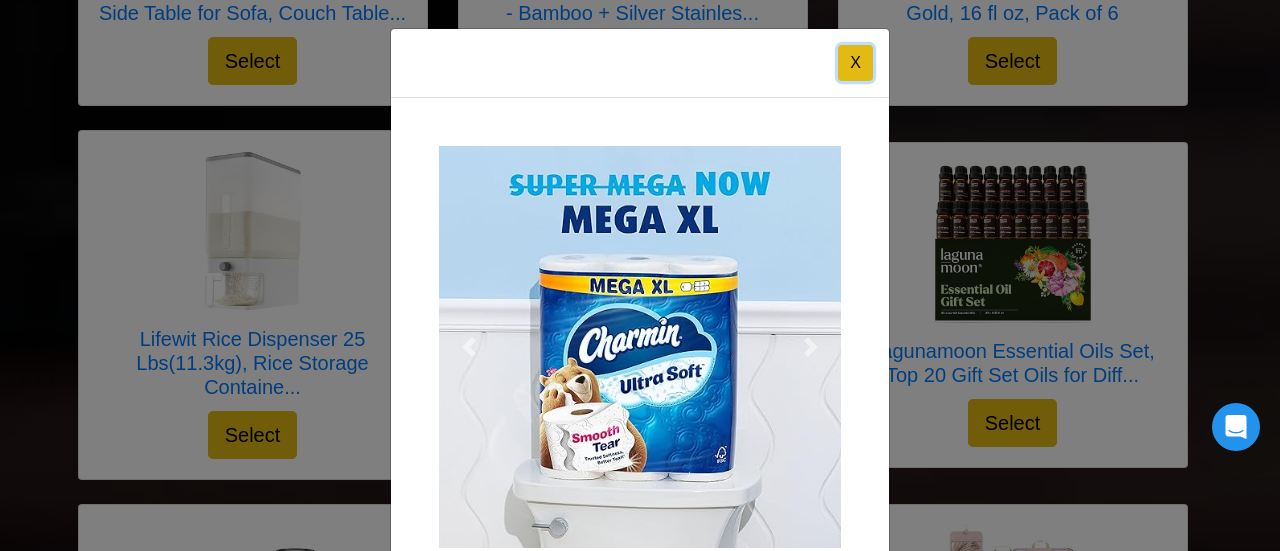click on "X" at bounding box center [855, 63] 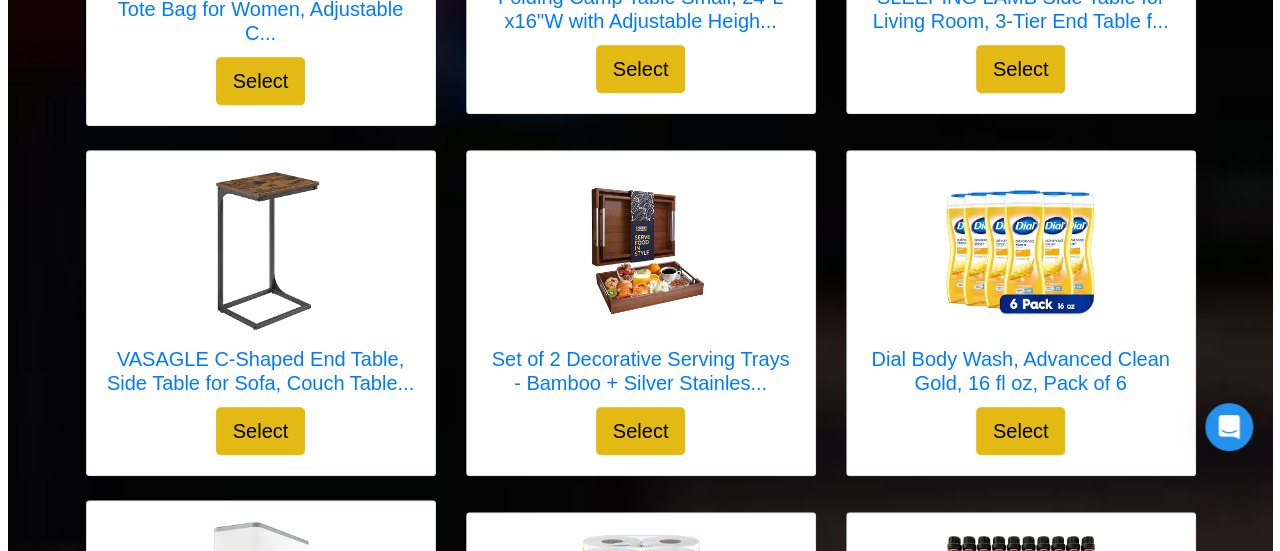 scroll, scrollTop: 4500, scrollLeft: 0, axis: vertical 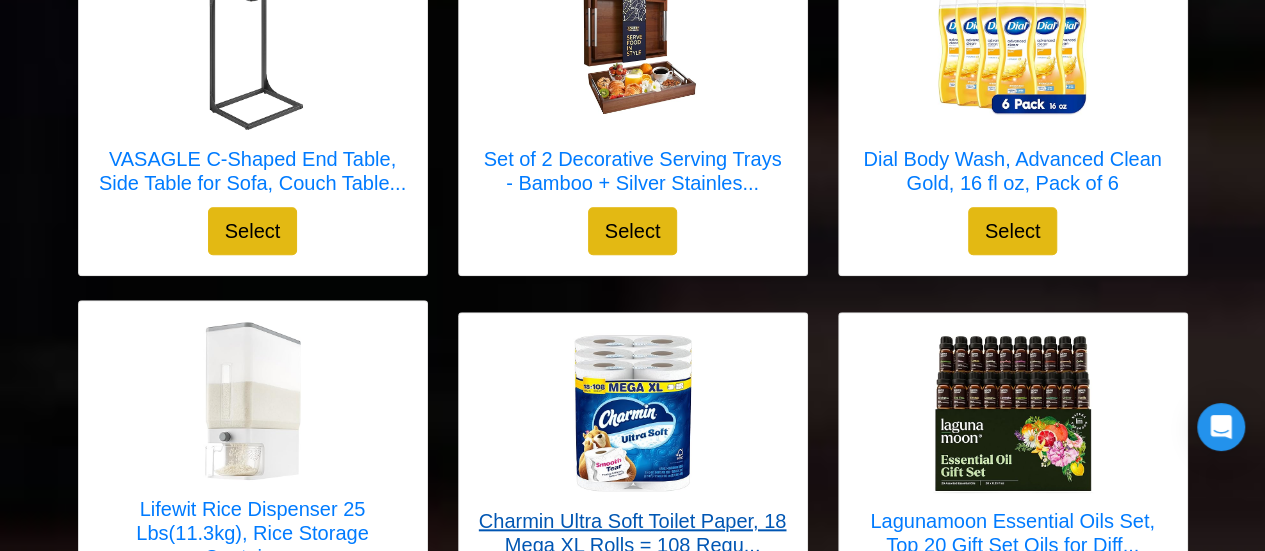 click on "Charmin Ultra Soft Toilet Paper, 18 Mega XL Rolls = 108 Regu..." at bounding box center (633, 533) 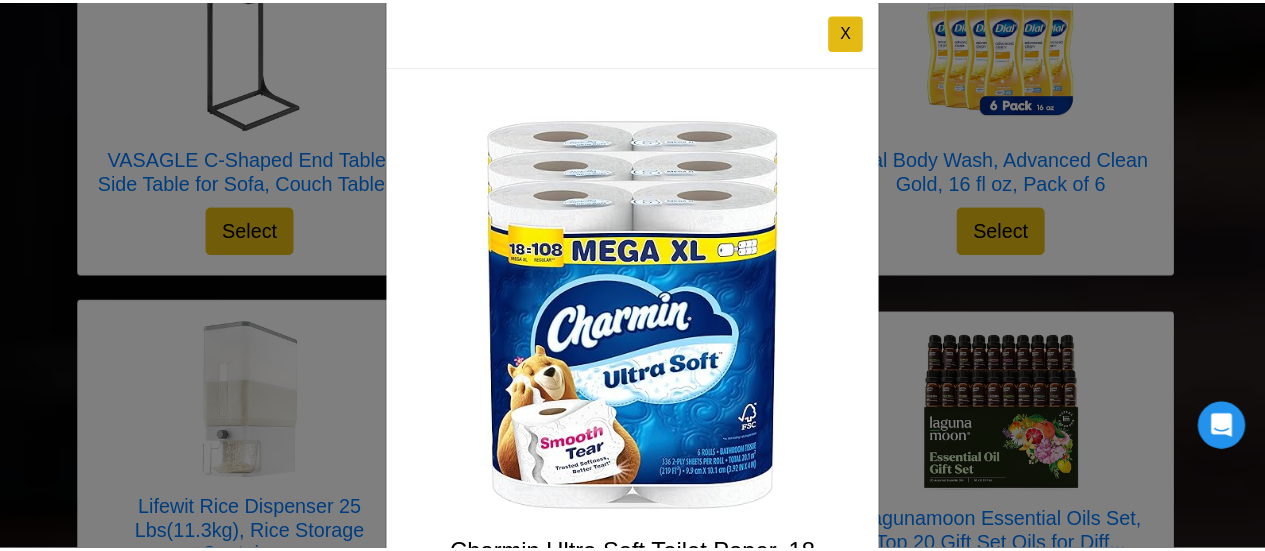 scroll, scrollTop: 0, scrollLeft: 0, axis: both 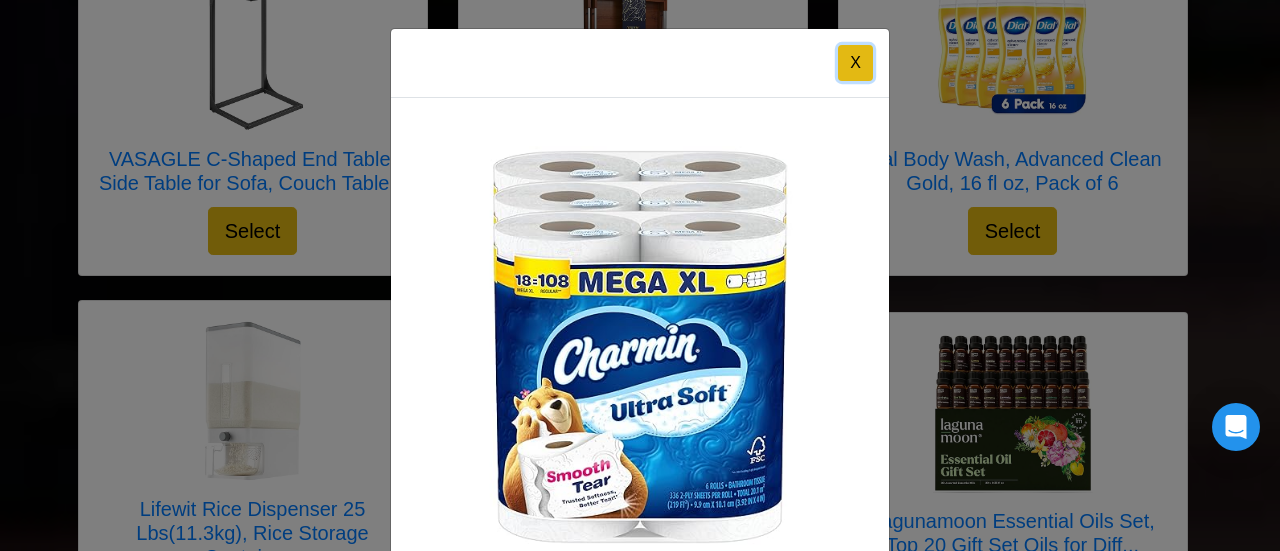click on "X" at bounding box center [855, 63] 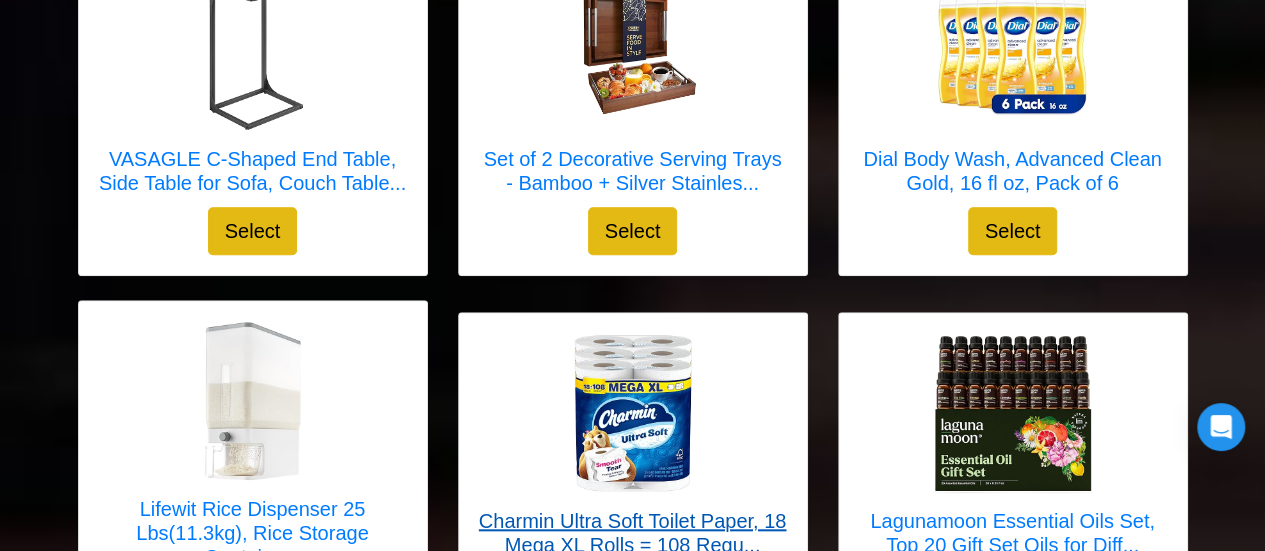 scroll, scrollTop: 4300, scrollLeft: 0, axis: vertical 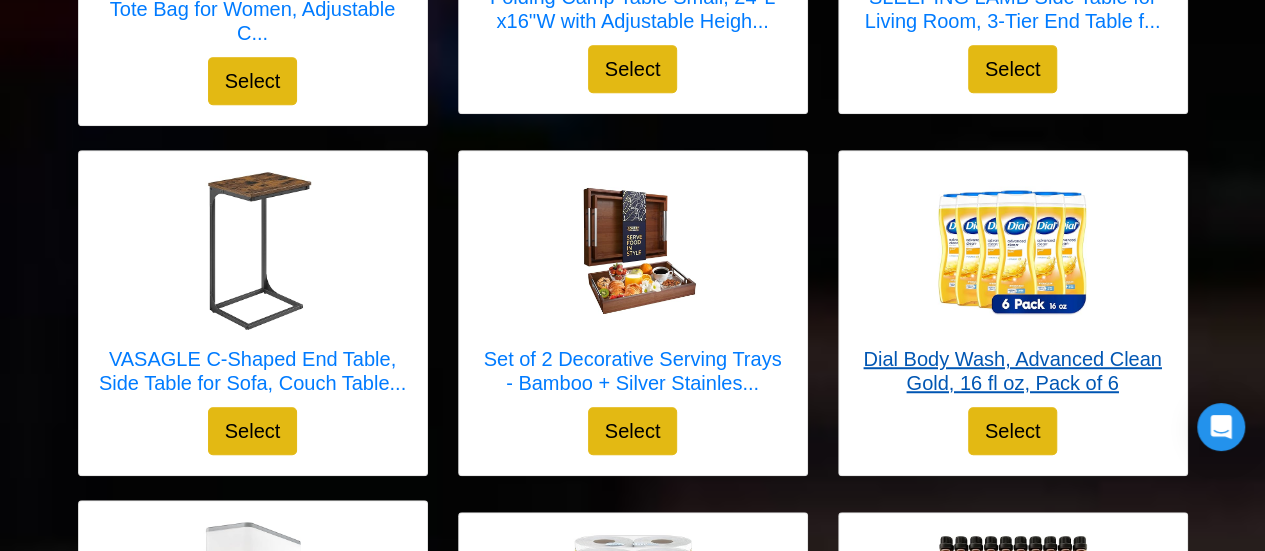 click on "Dial Body Wash, Advanced Clean Gold, 16 fl oz, Pack of 6" at bounding box center [1013, 371] 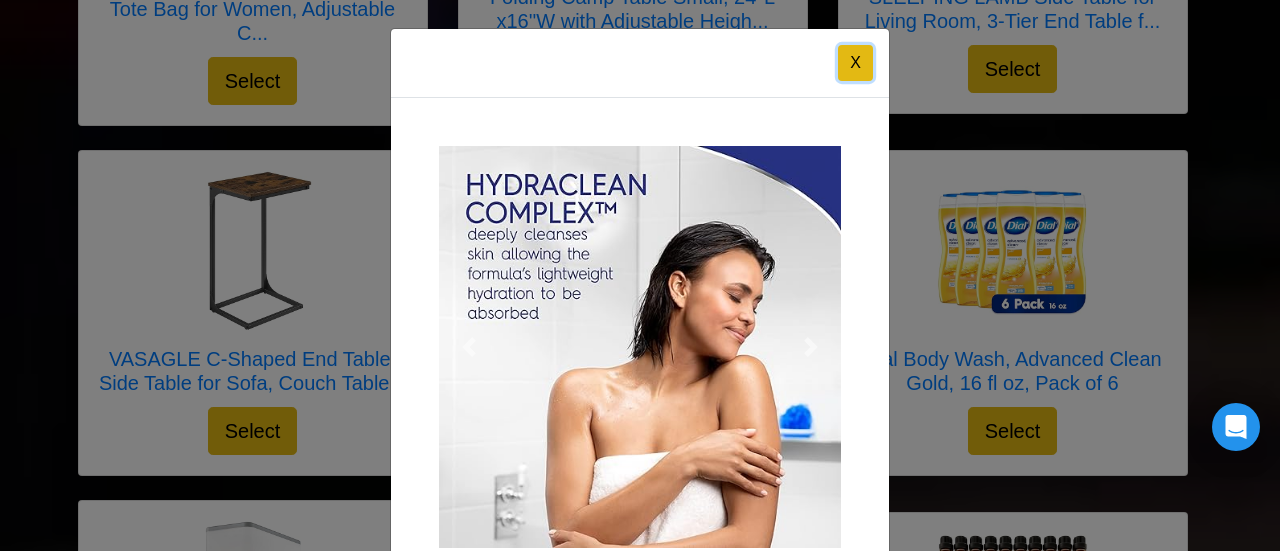 click on "X" at bounding box center (855, 63) 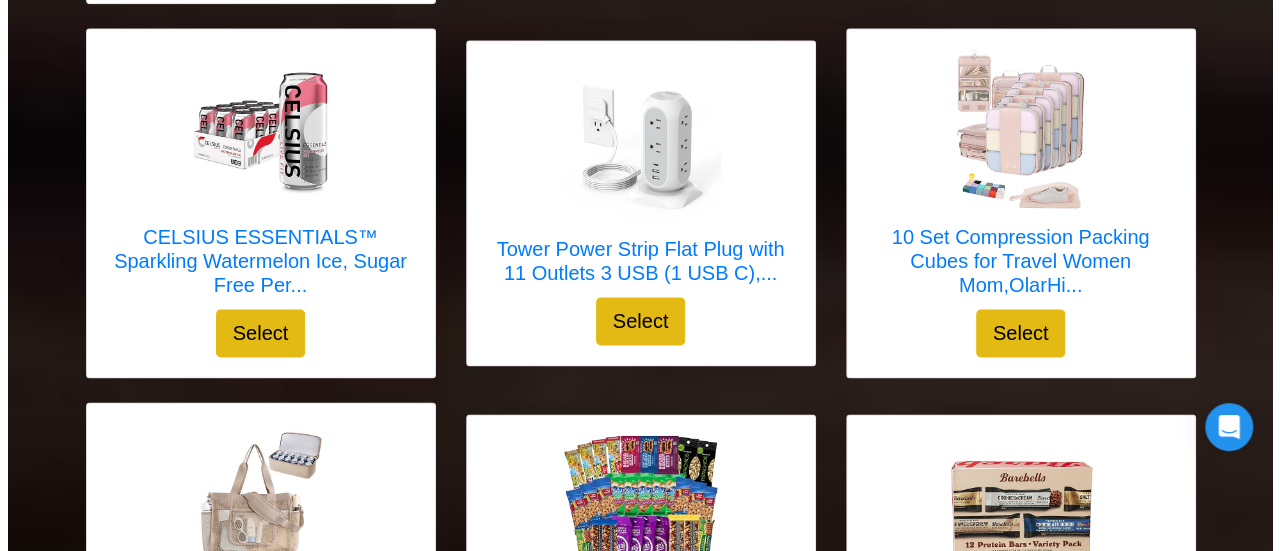 scroll, scrollTop: 5400, scrollLeft: 0, axis: vertical 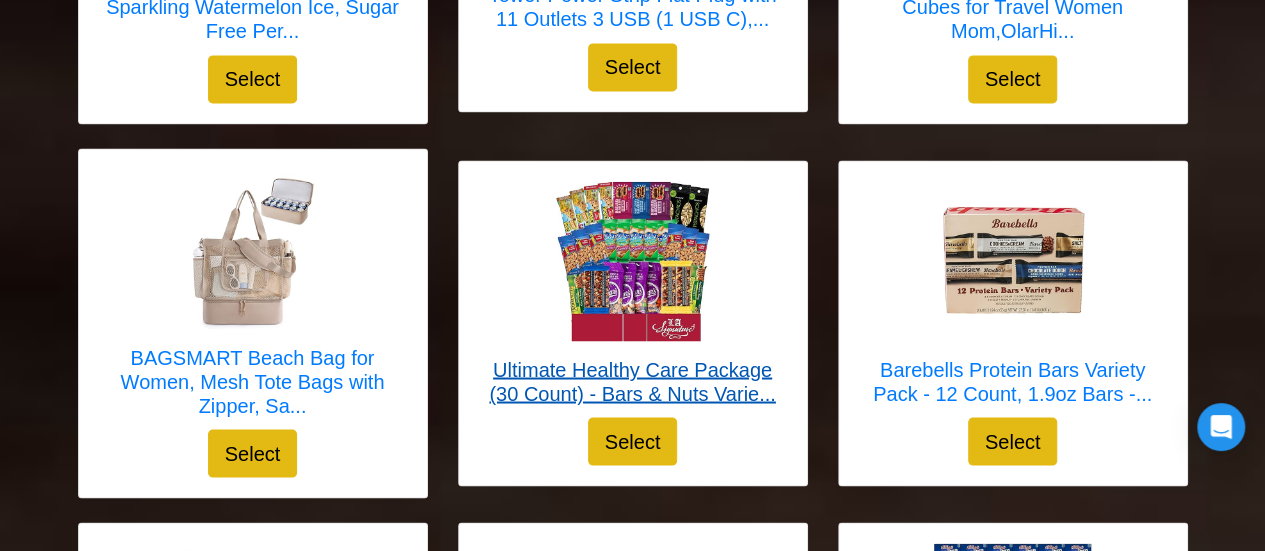 click on "Ultimate Healthy Care Package (30 Count) - Bars & Nuts Varie..." at bounding box center (633, 381) 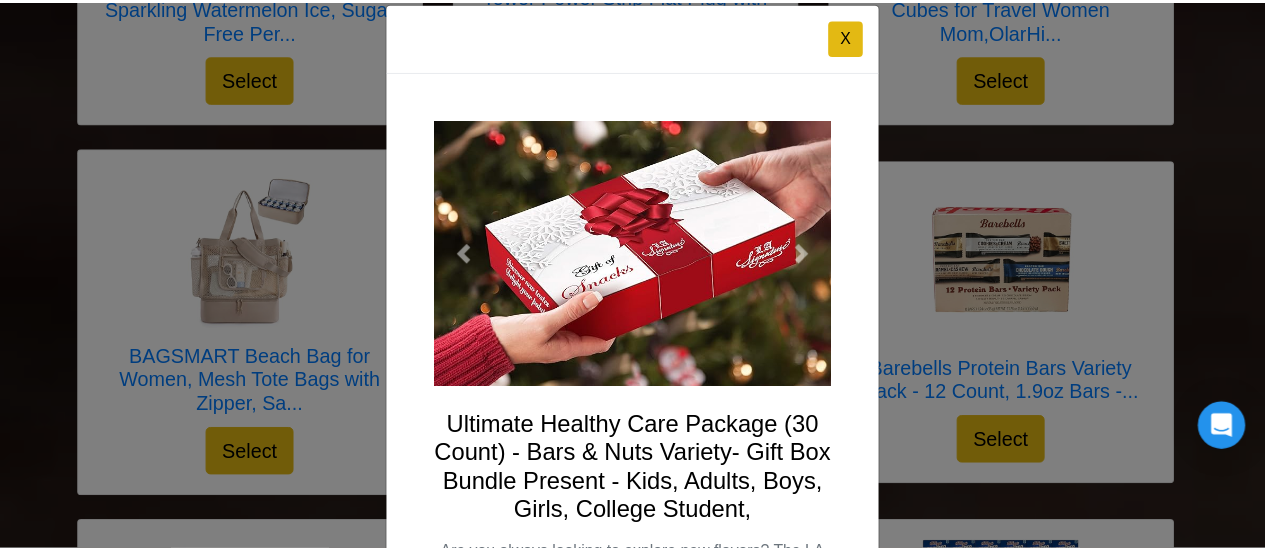 scroll, scrollTop: 0, scrollLeft: 0, axis: both 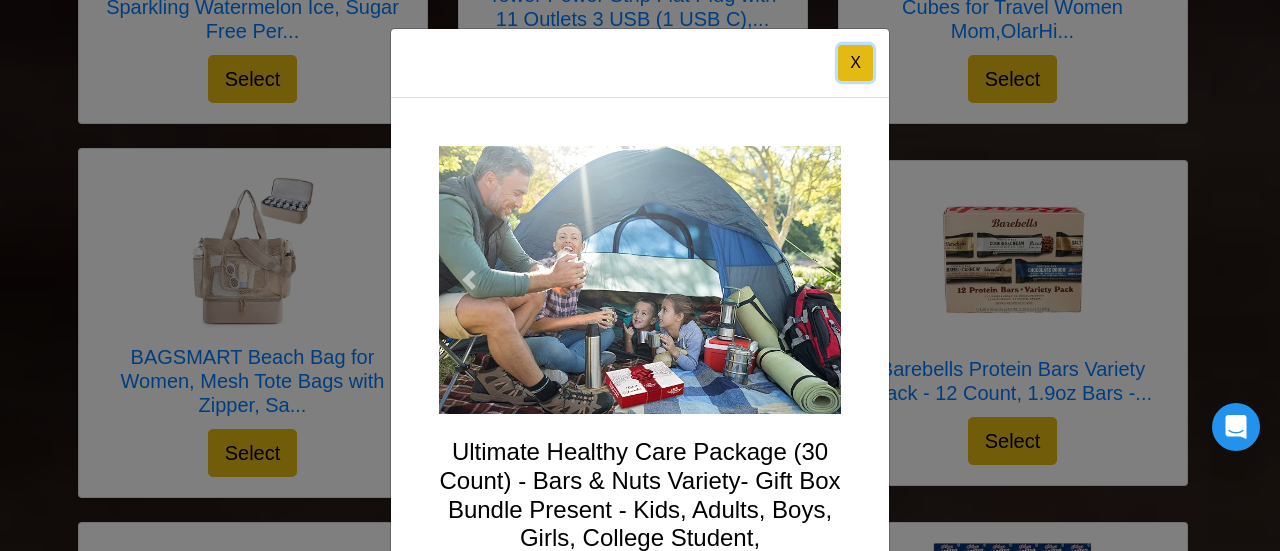 click on "X" at bounding box center [855, 63] 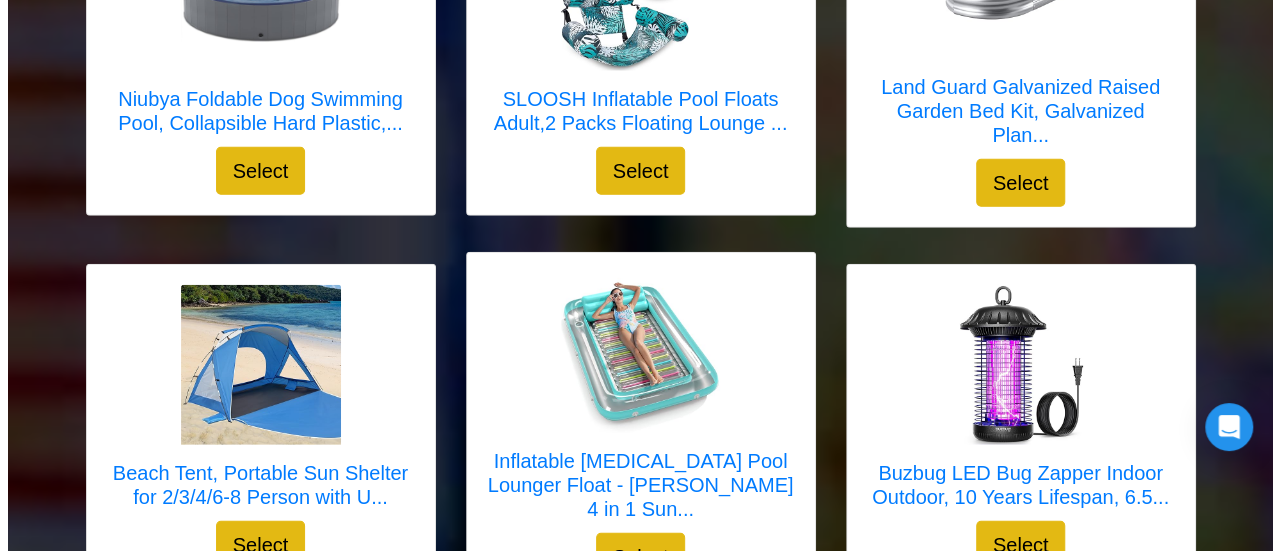 scroll, scrollTop: 2370, scrollLeft: 0, axis: vertical 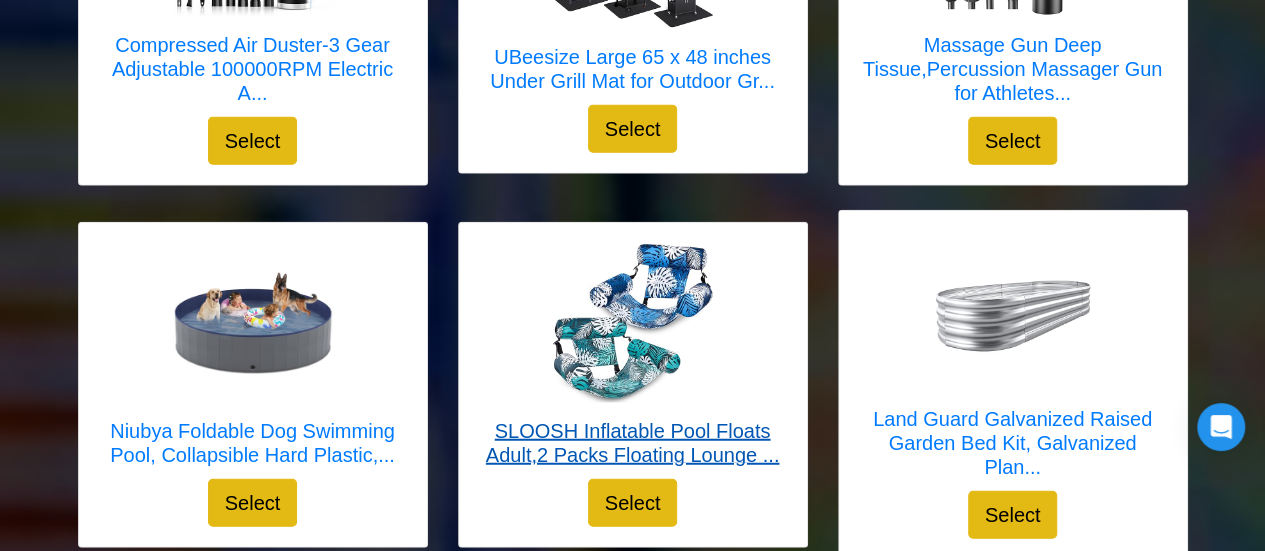 click on "SLOOSH Inflatable Pool Floats Adult,2 Packs Floating Lounge ..." at bounding box center [633, 443] 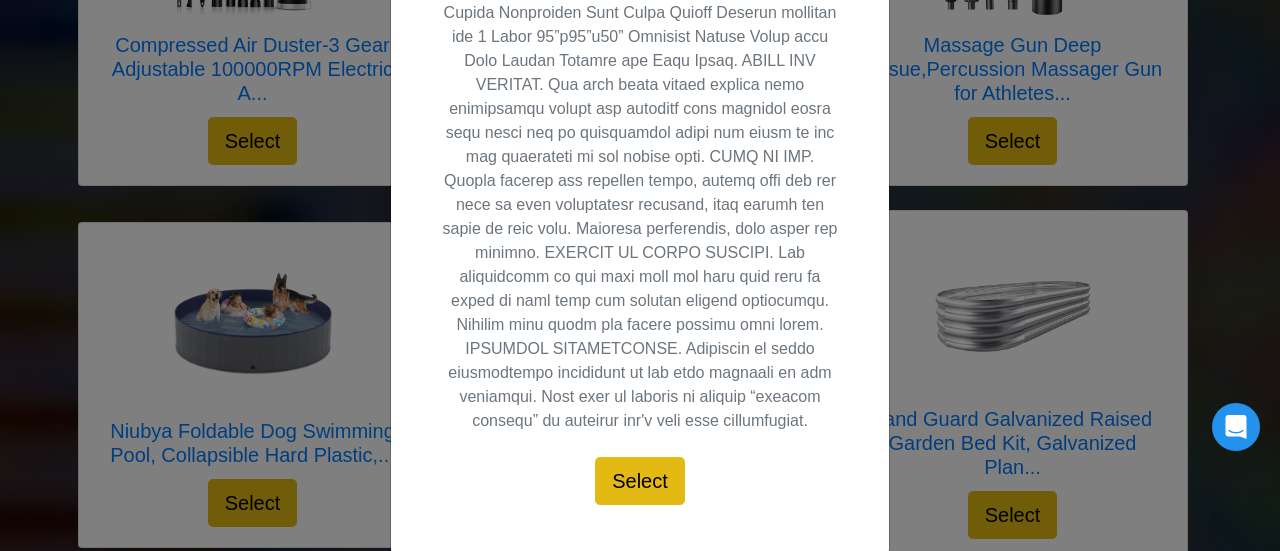 scroll, scrollTop: 885, scrollLeft: 0, axis: vertical 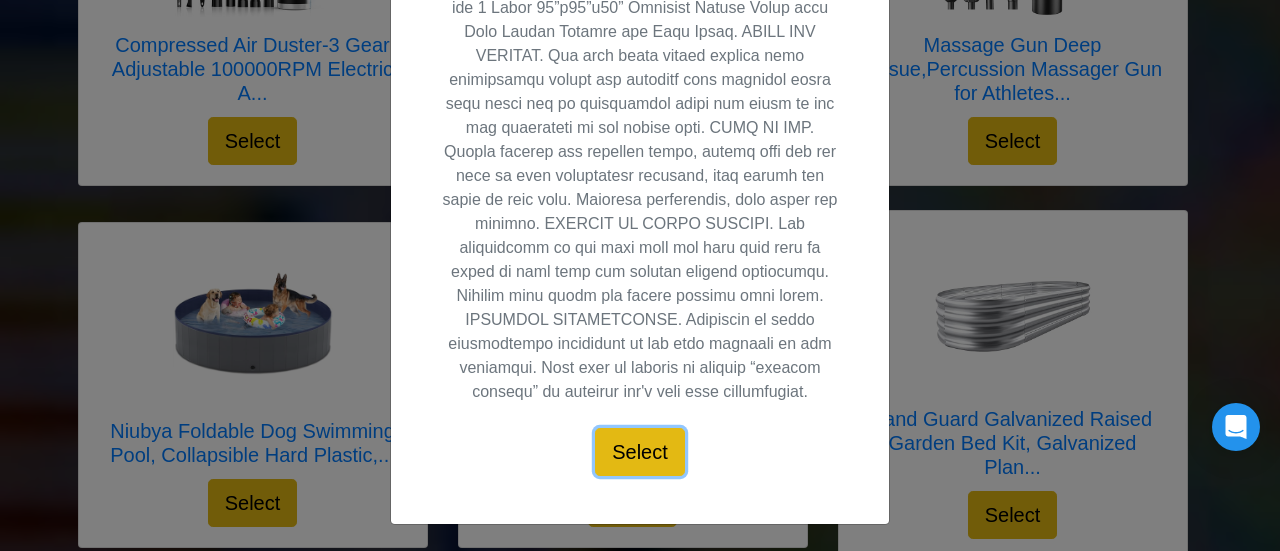 click on "Select" at bounding box center (640, 452) 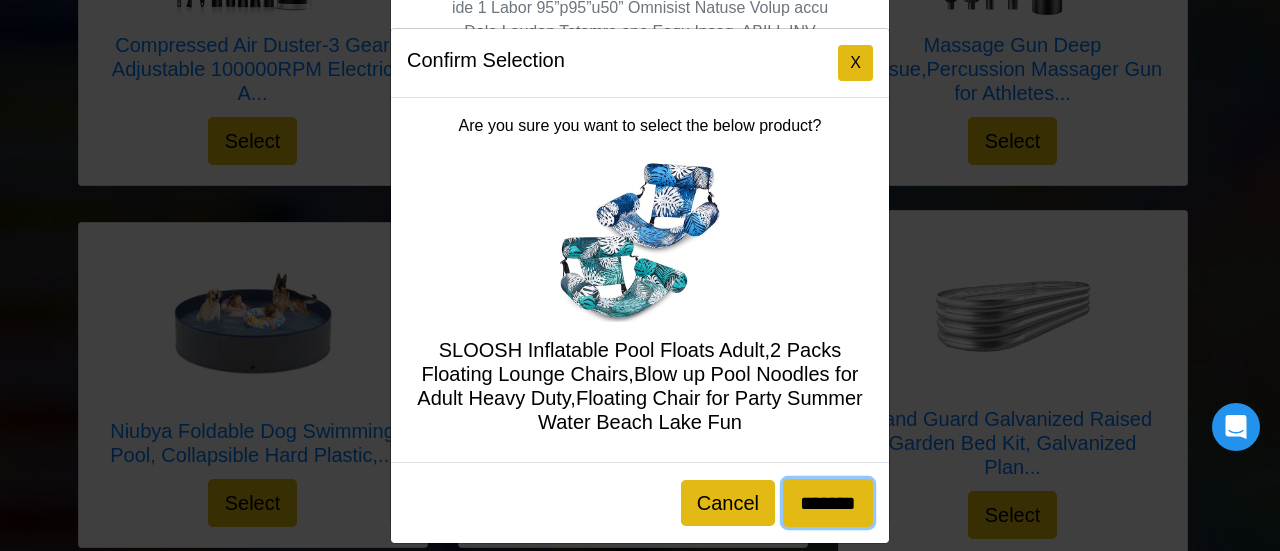 click on "*******" at bounding box center (828, 503) 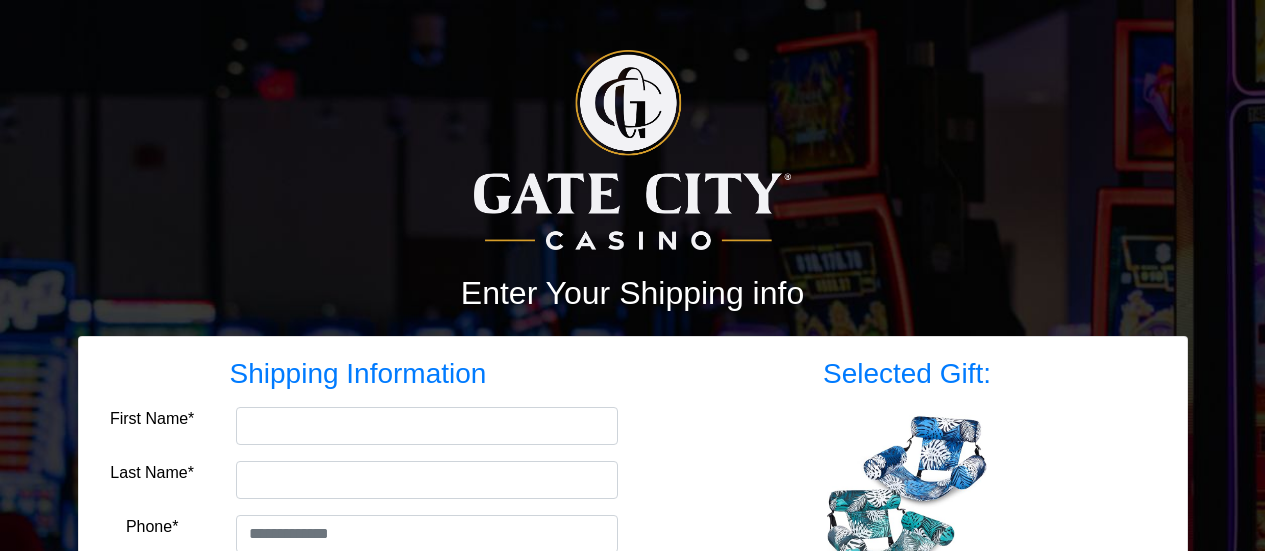 scroll, scrollTop: 0, scrollLeft: 0, axis: both 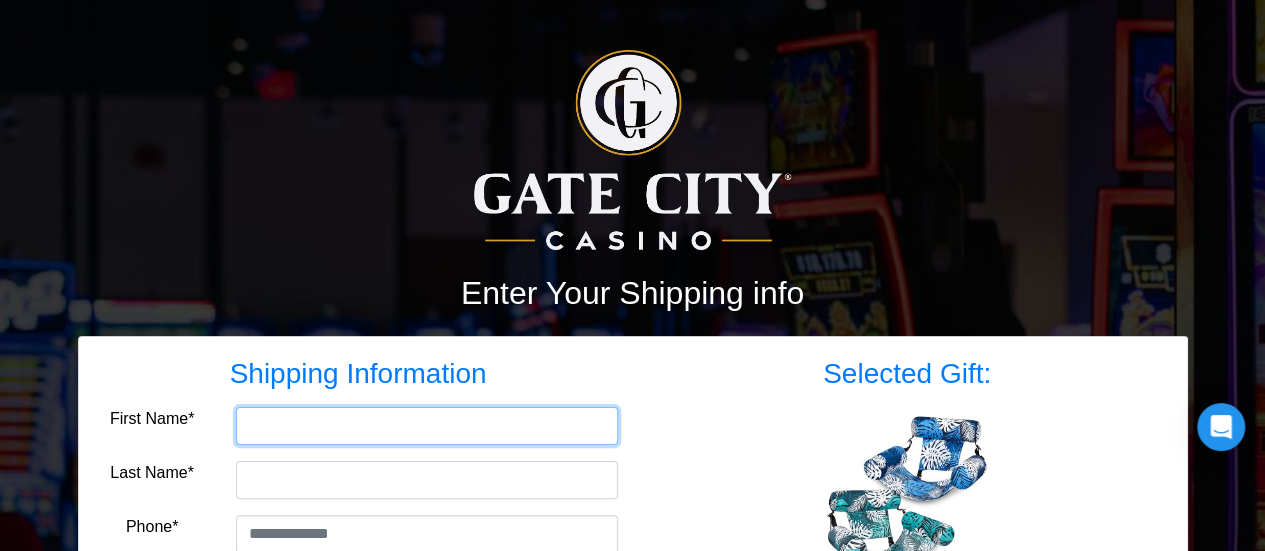 click on "First Name*" at bounding box center (427, 426) 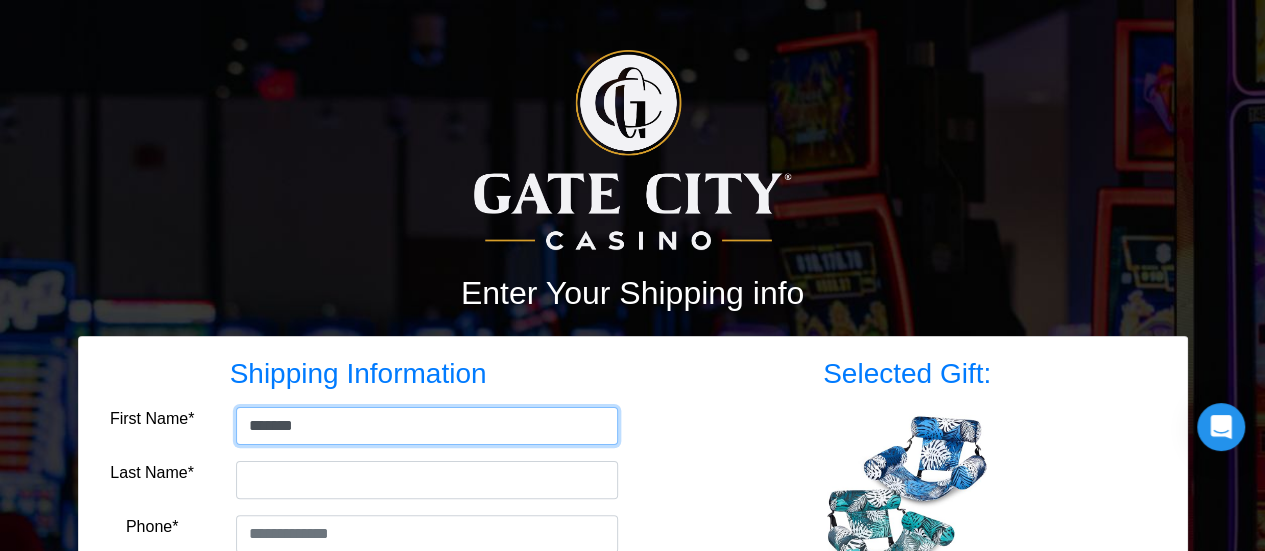 type on "******" 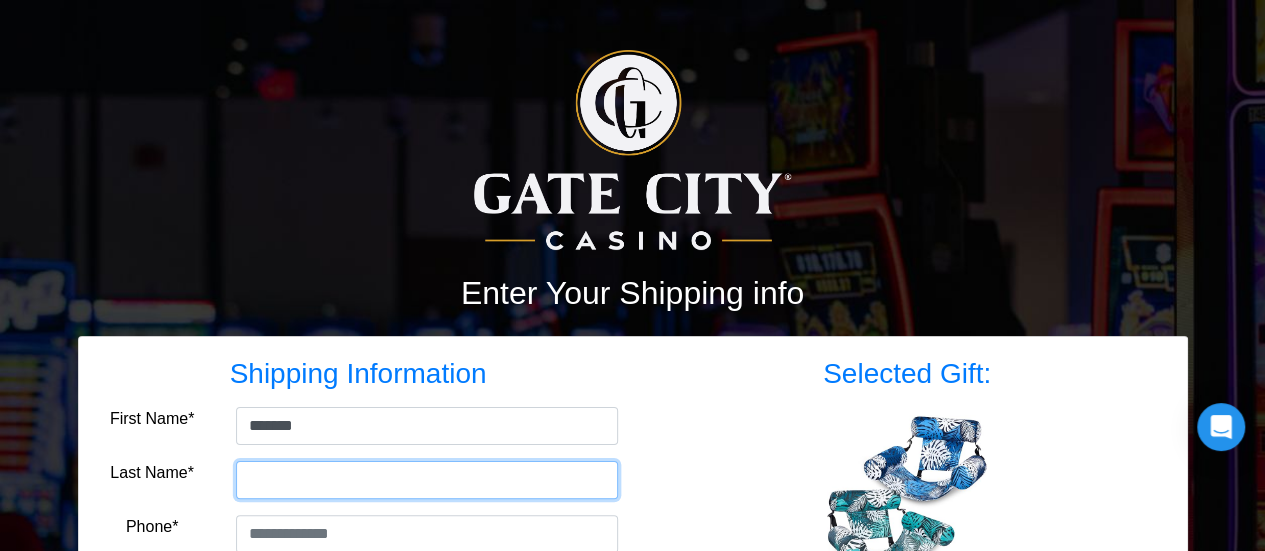 click on "Last Name*" at bounding box center [427, 480] 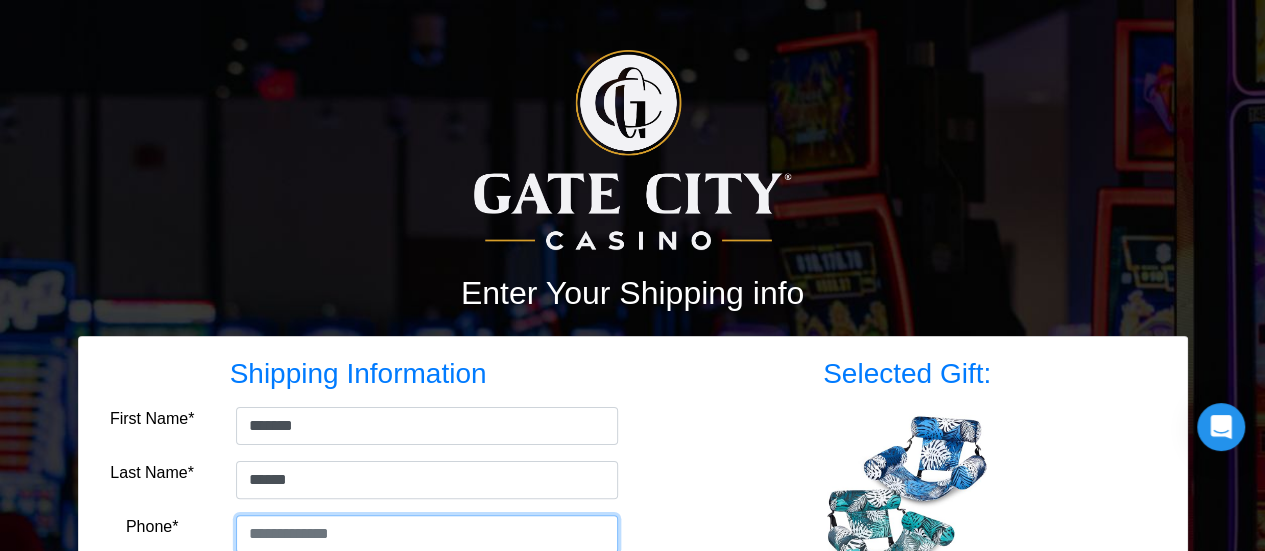 type on "**********" 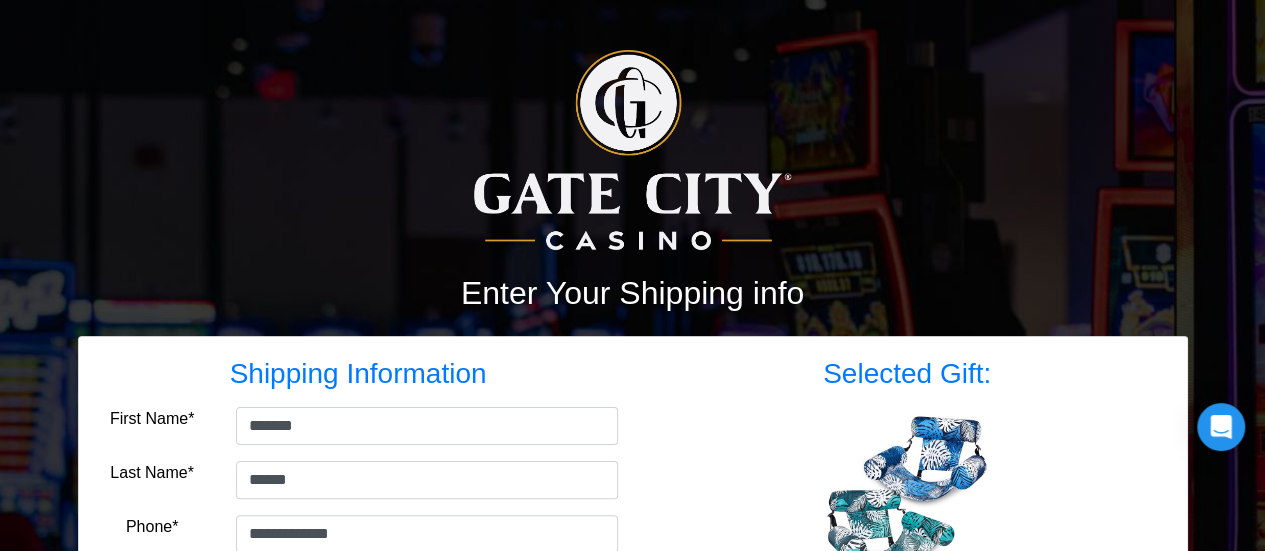 type on "**********" 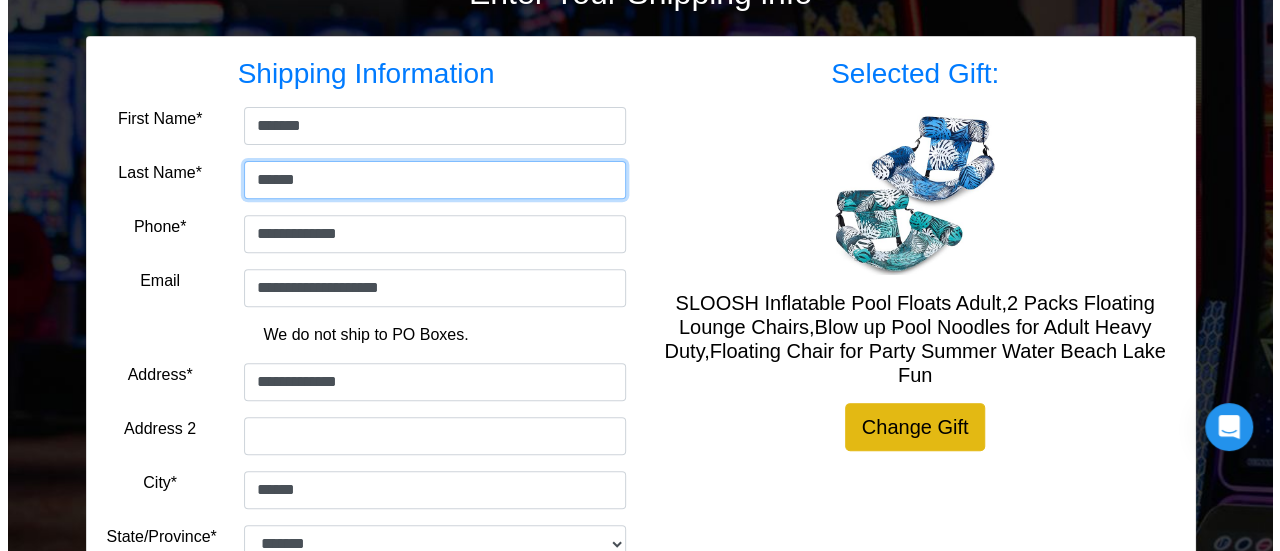 scroll, scrollTop: 536, scrollLeft: 0, axis: vertical 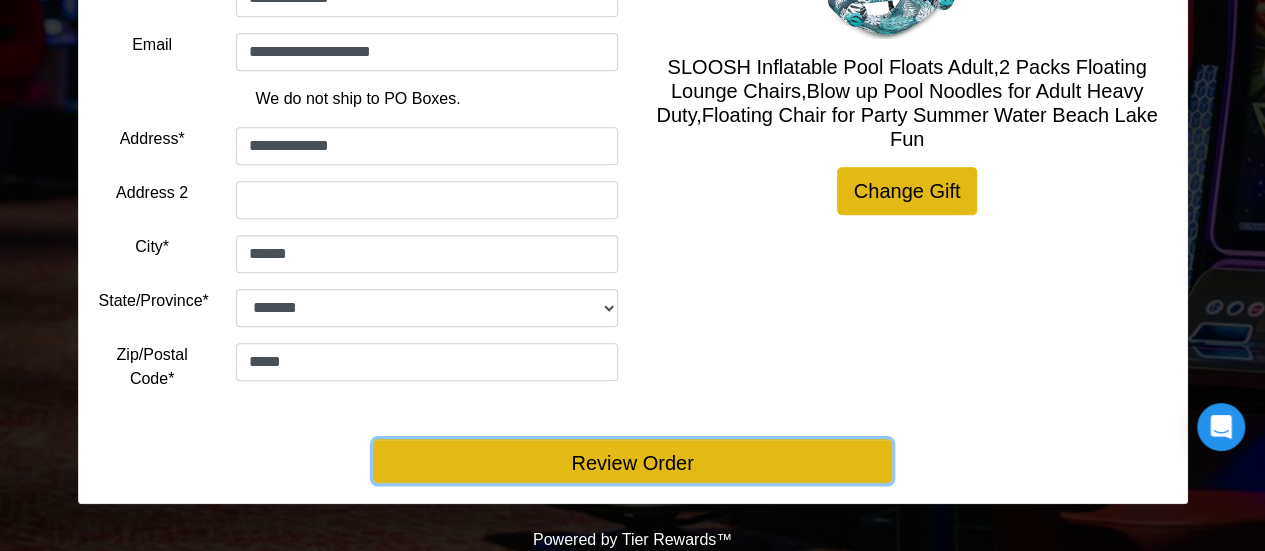 click on "Review Order" at bounding box center [632, 461] 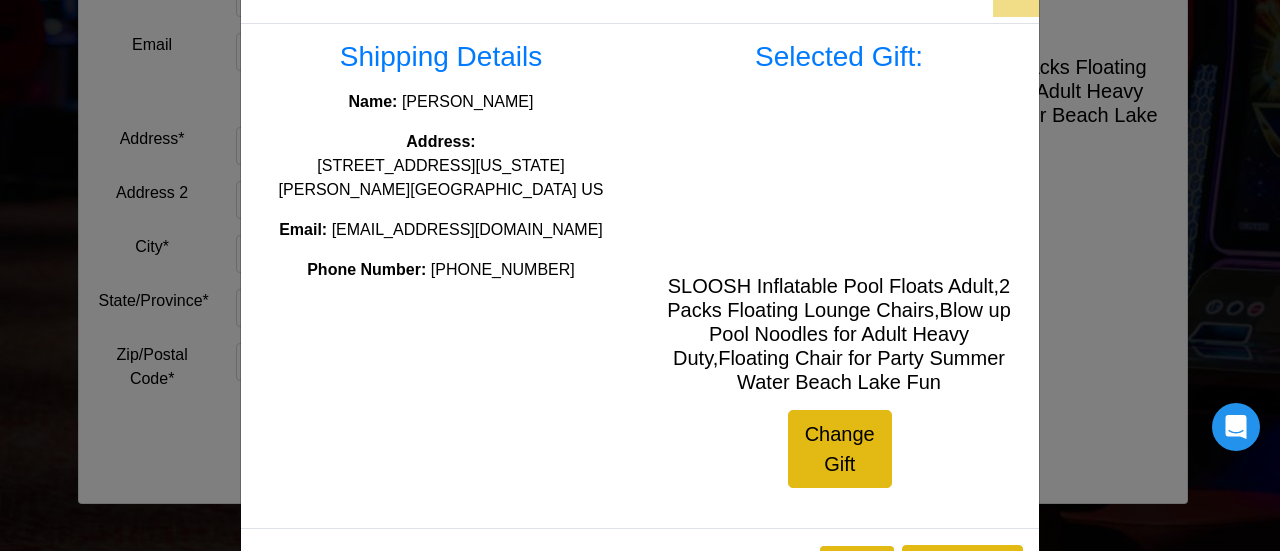 scroll, scrollTop: 141, scrollLeft: 0, axis: vertical 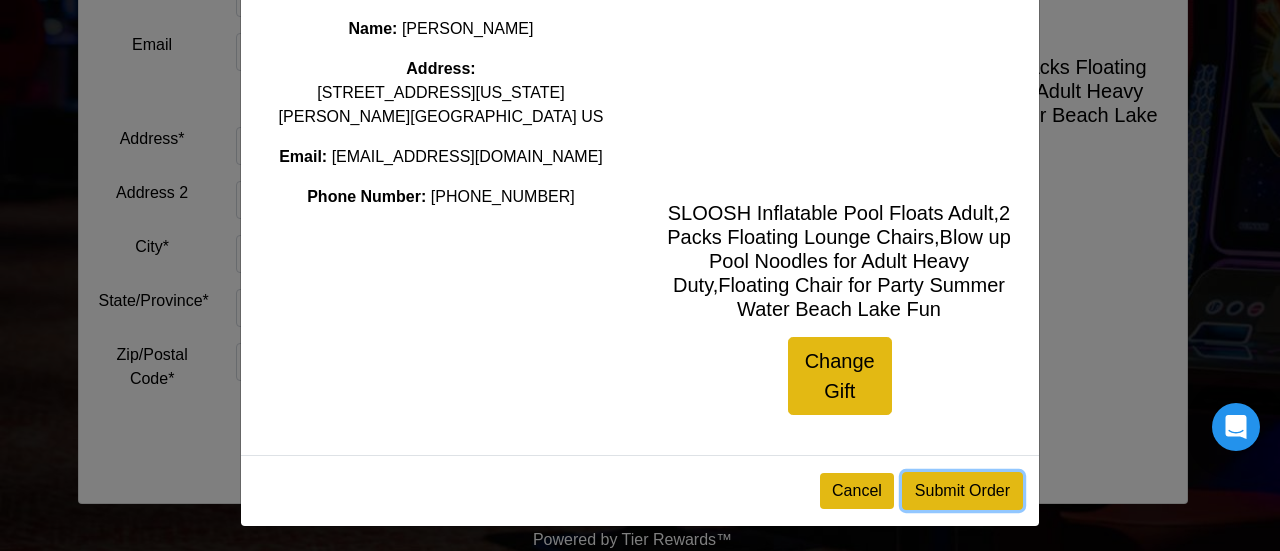 click on "Submit Order" at bounding box center (962, 491) 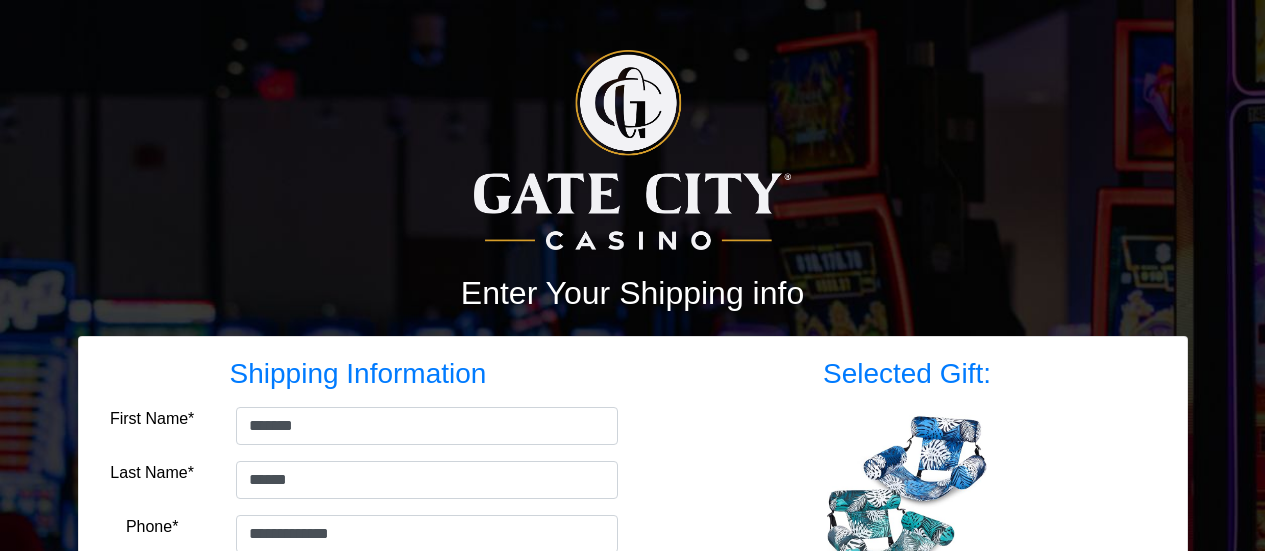 select on "**" 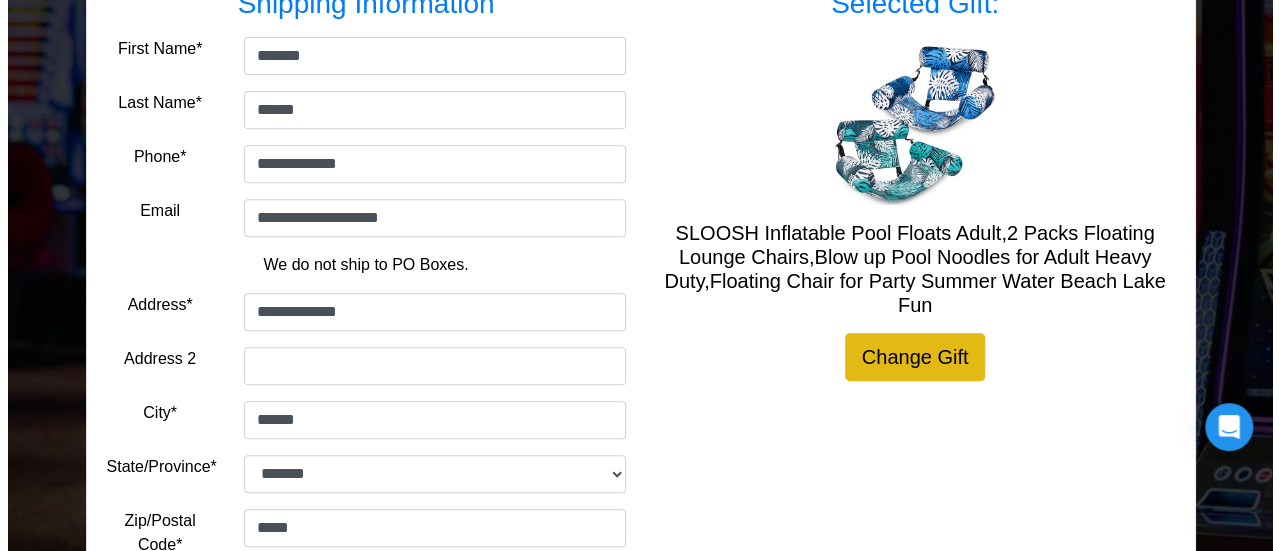 scroll, scrollTop: 536, scrollLeft: 0, axis: vertical 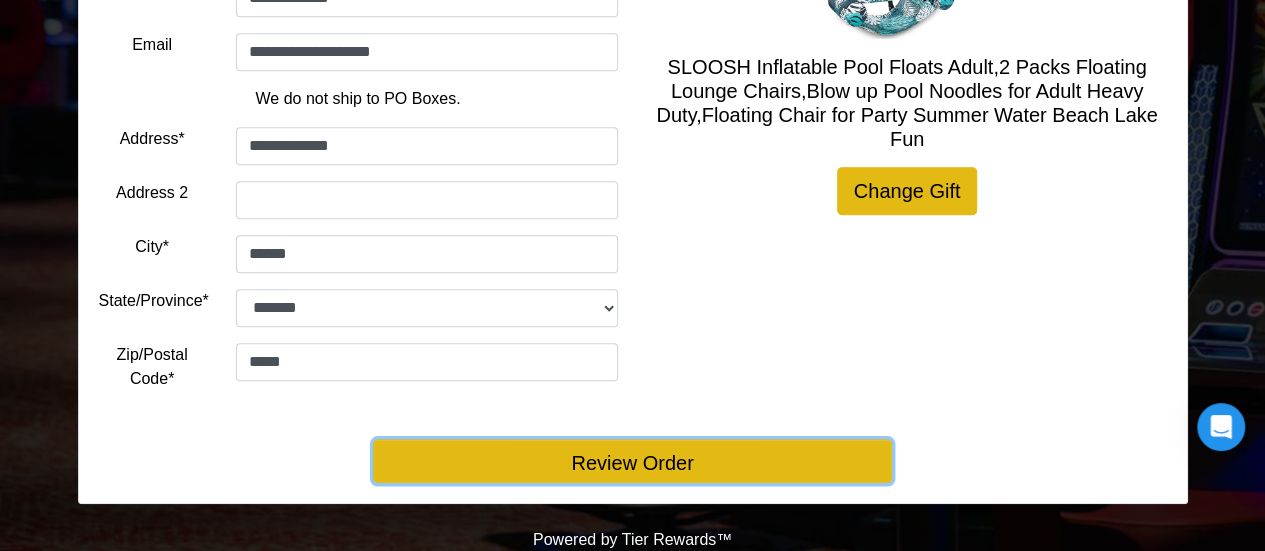 click on "Review Order" at bounding box center [632, 461] 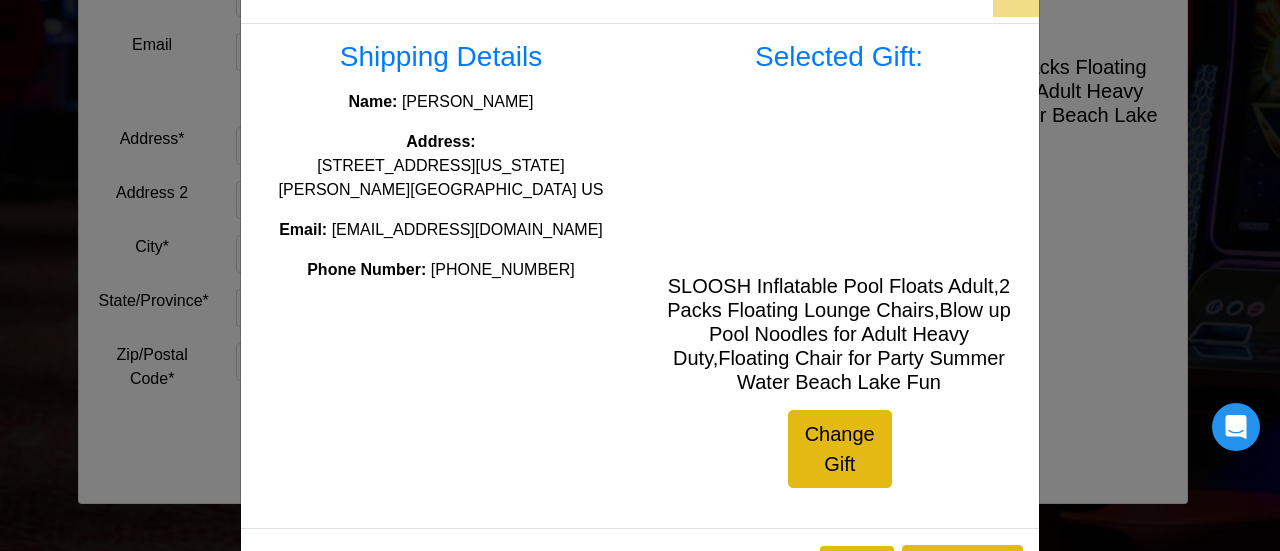 scroll, scrollTop: 141, scrollLeft: 0, axis: vertical 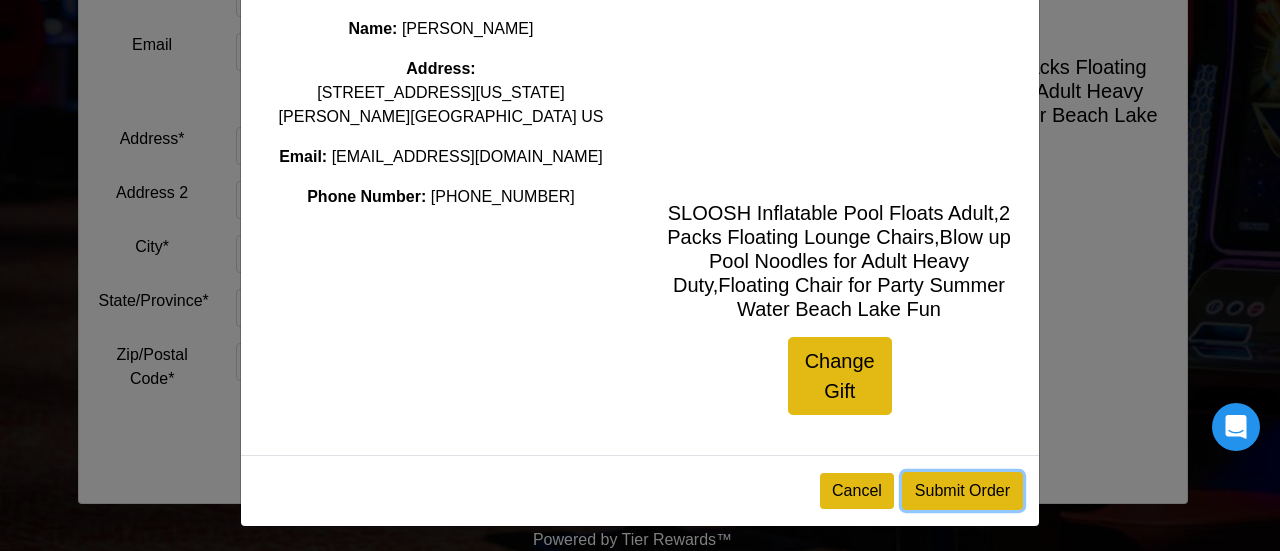 click on "Submit Order" at bounding box center (962, 491) 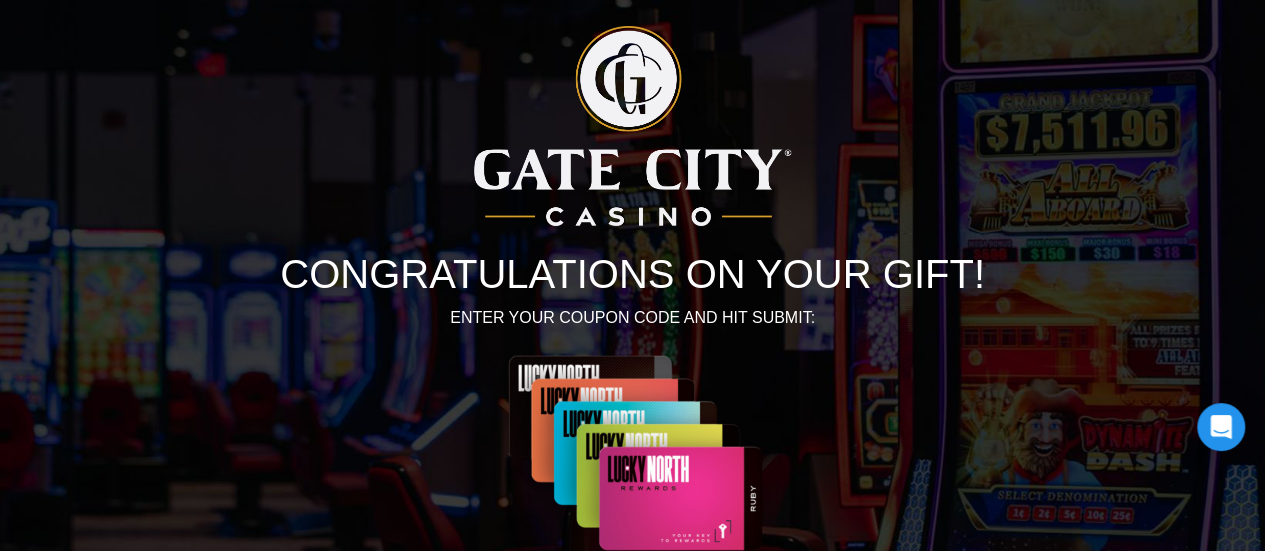 scroll, scrollTop: 279, scrollLeft: 0, axis: vertical 